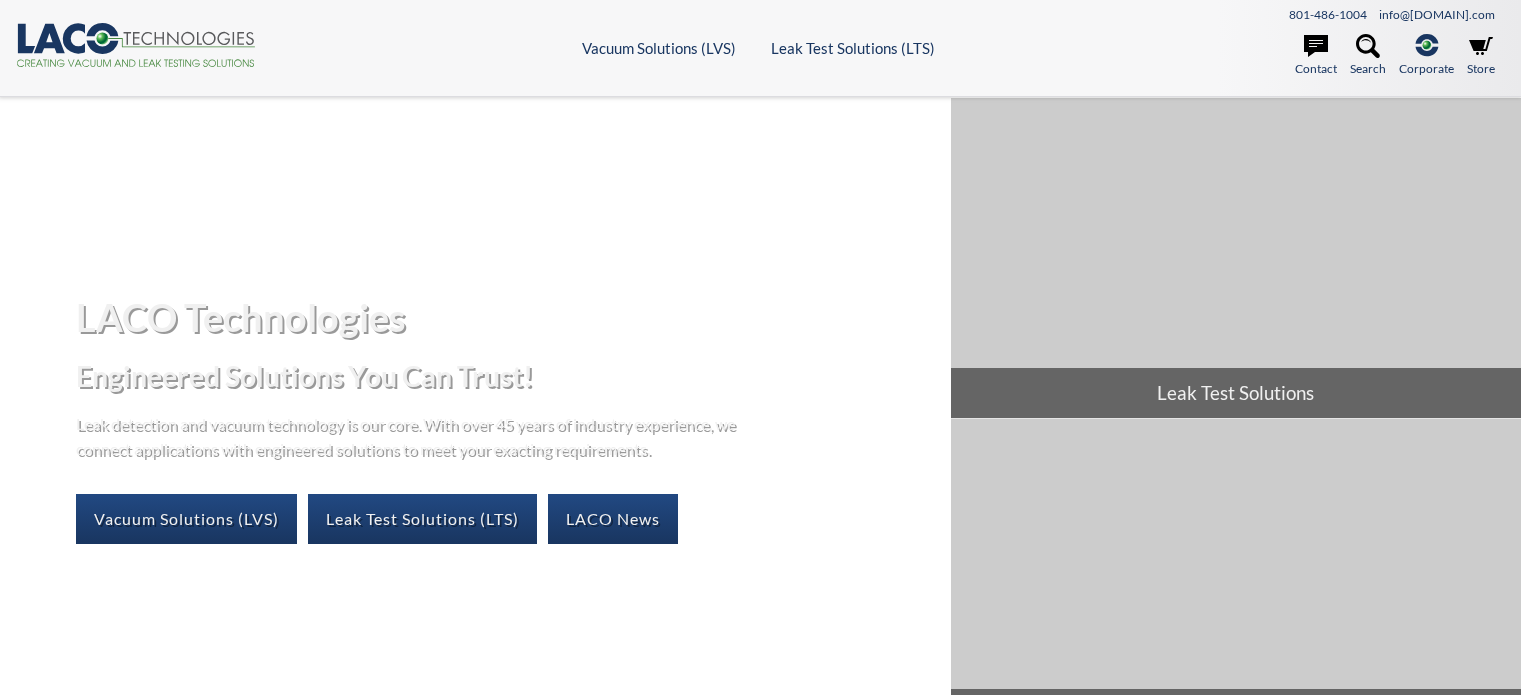 scroll, scrollTop: 0, scrollLeft: 0, axis: both 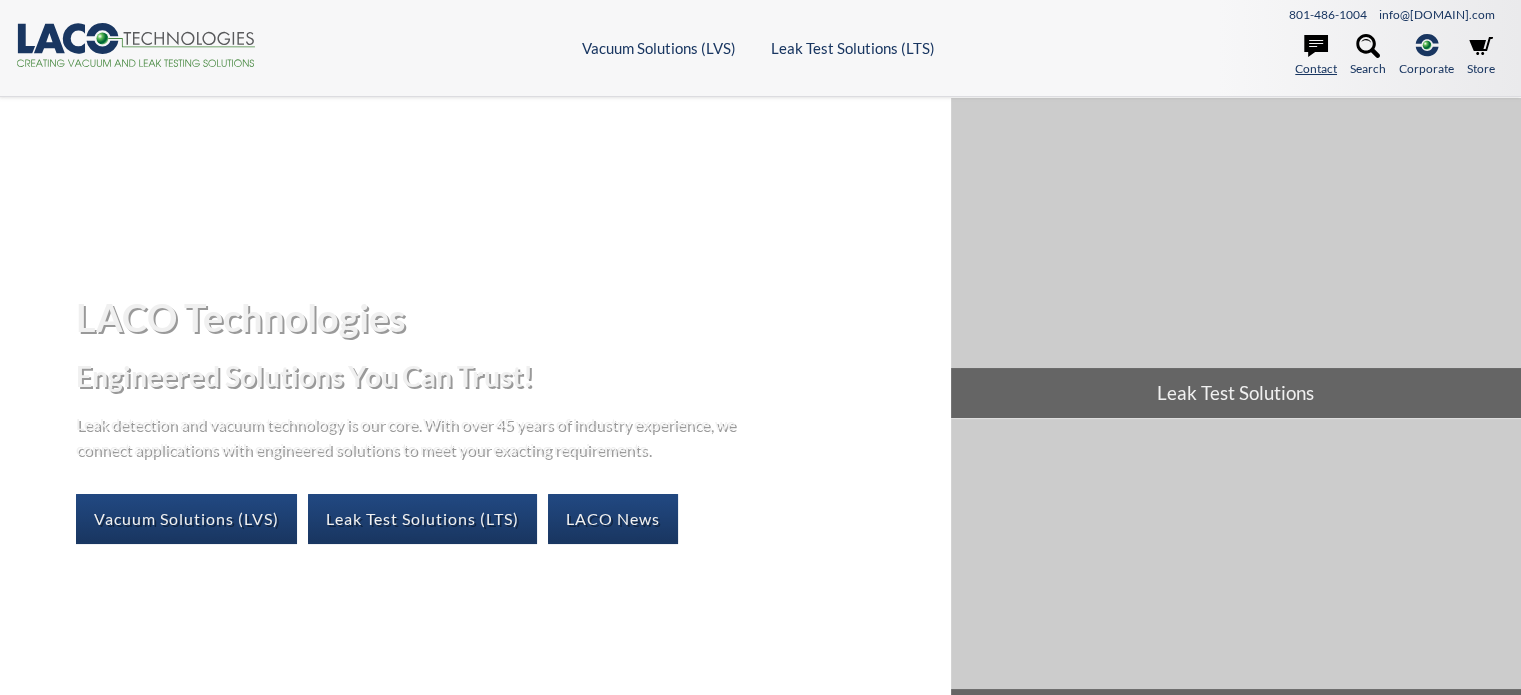 click on "Contact" at bounding box center (1316, 56) 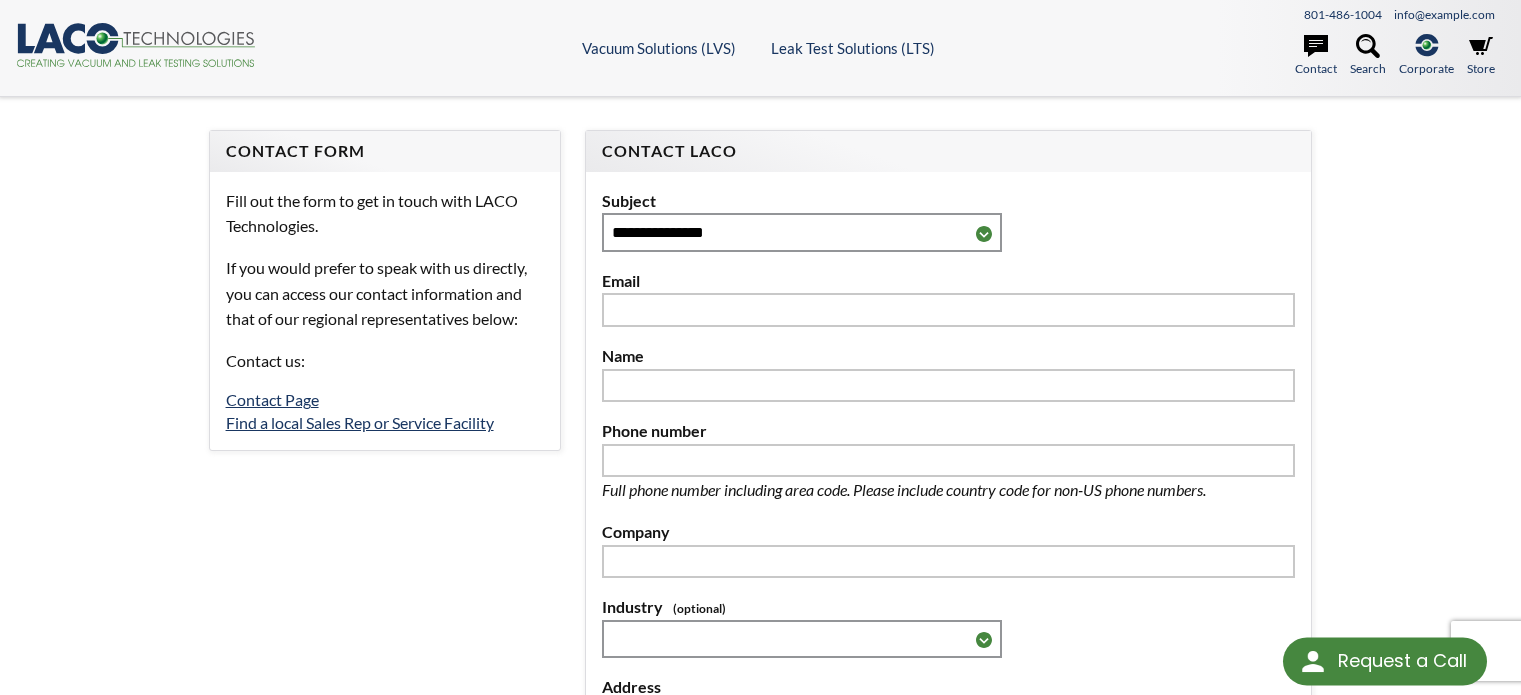 scroll, scrollTop: 0, scrollLeft: 0, axis: both 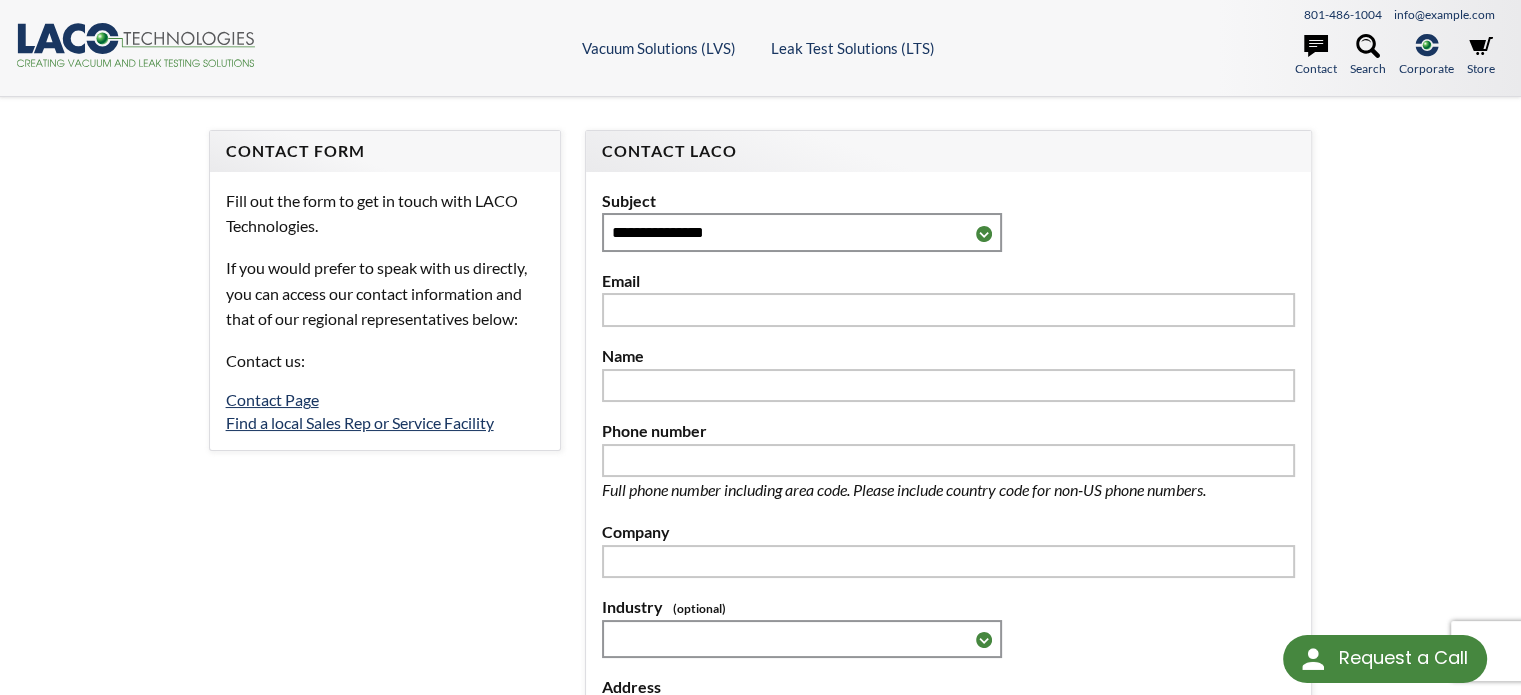 select 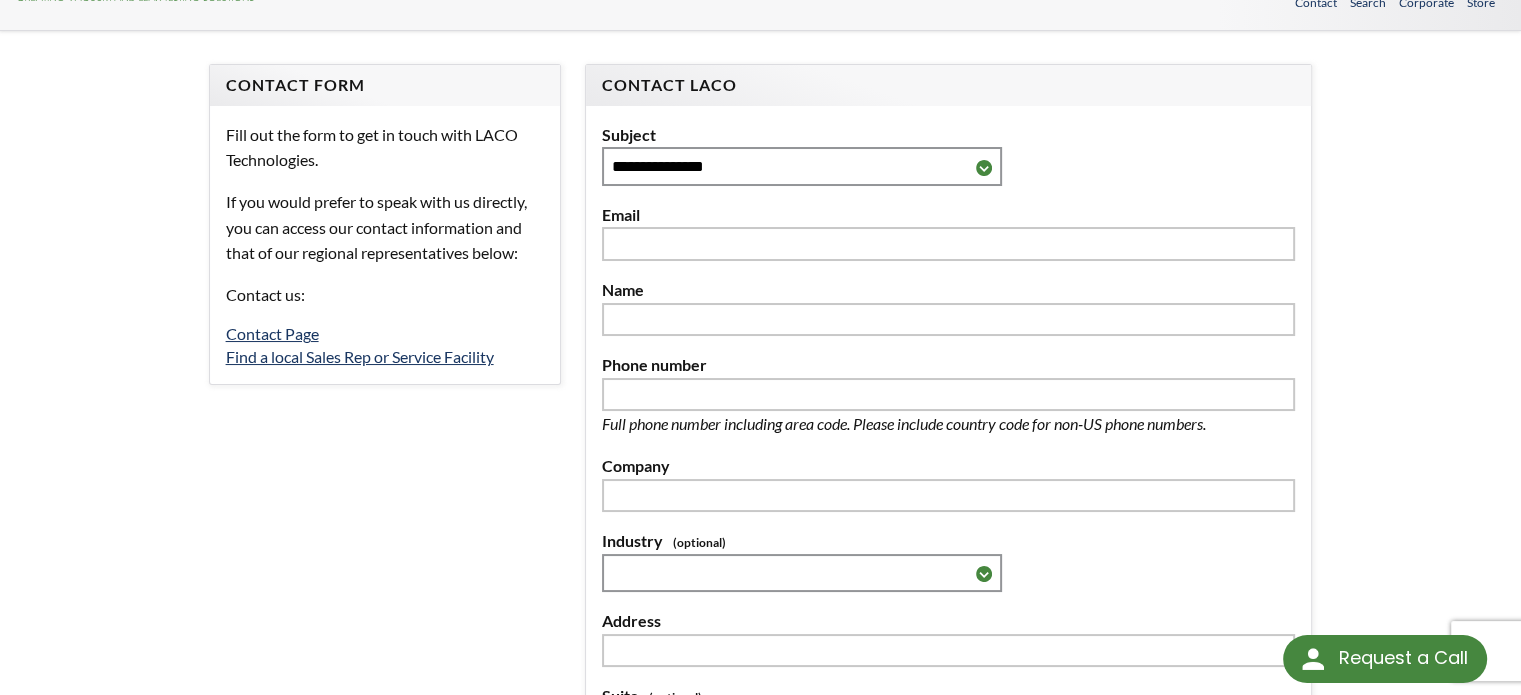 scroll, scrollTop: 100, scrollLeft: 0, axis: vertical 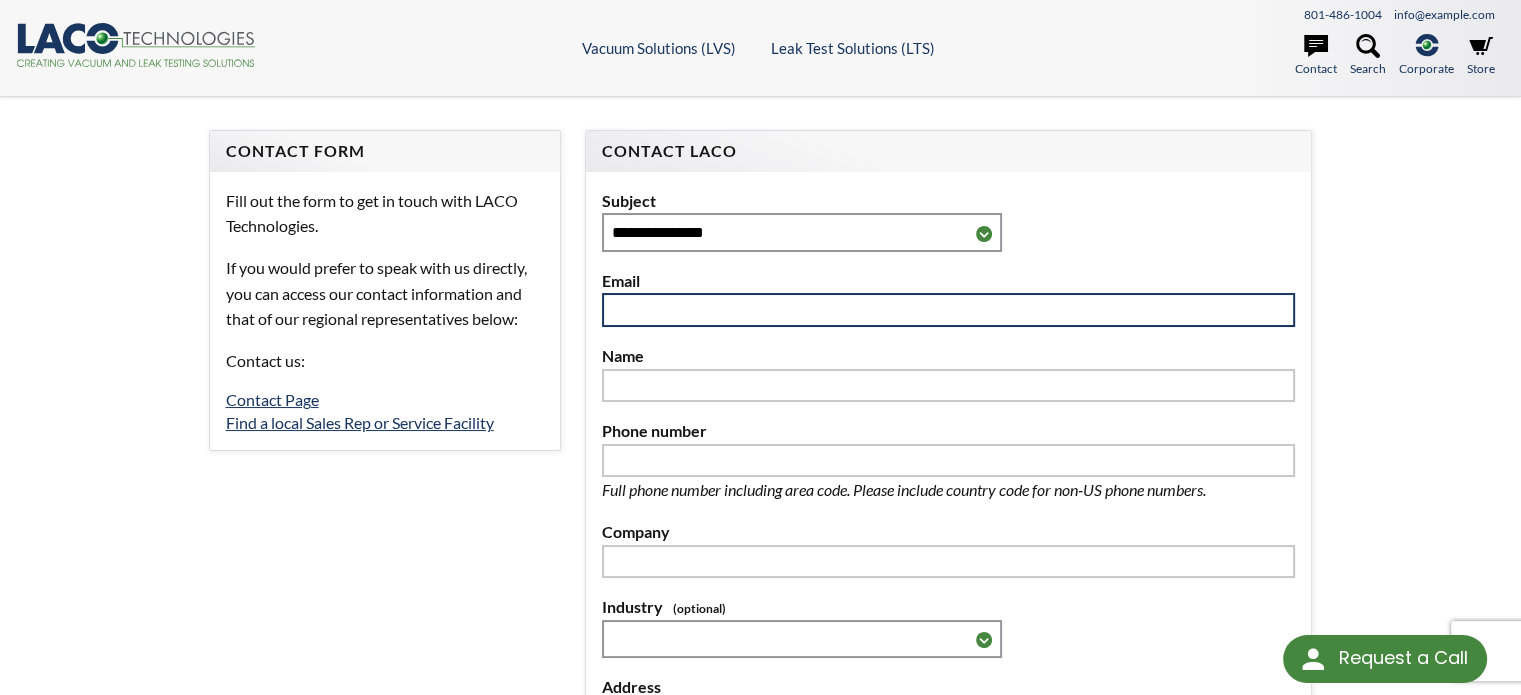 click at bounding box center (949, 310) 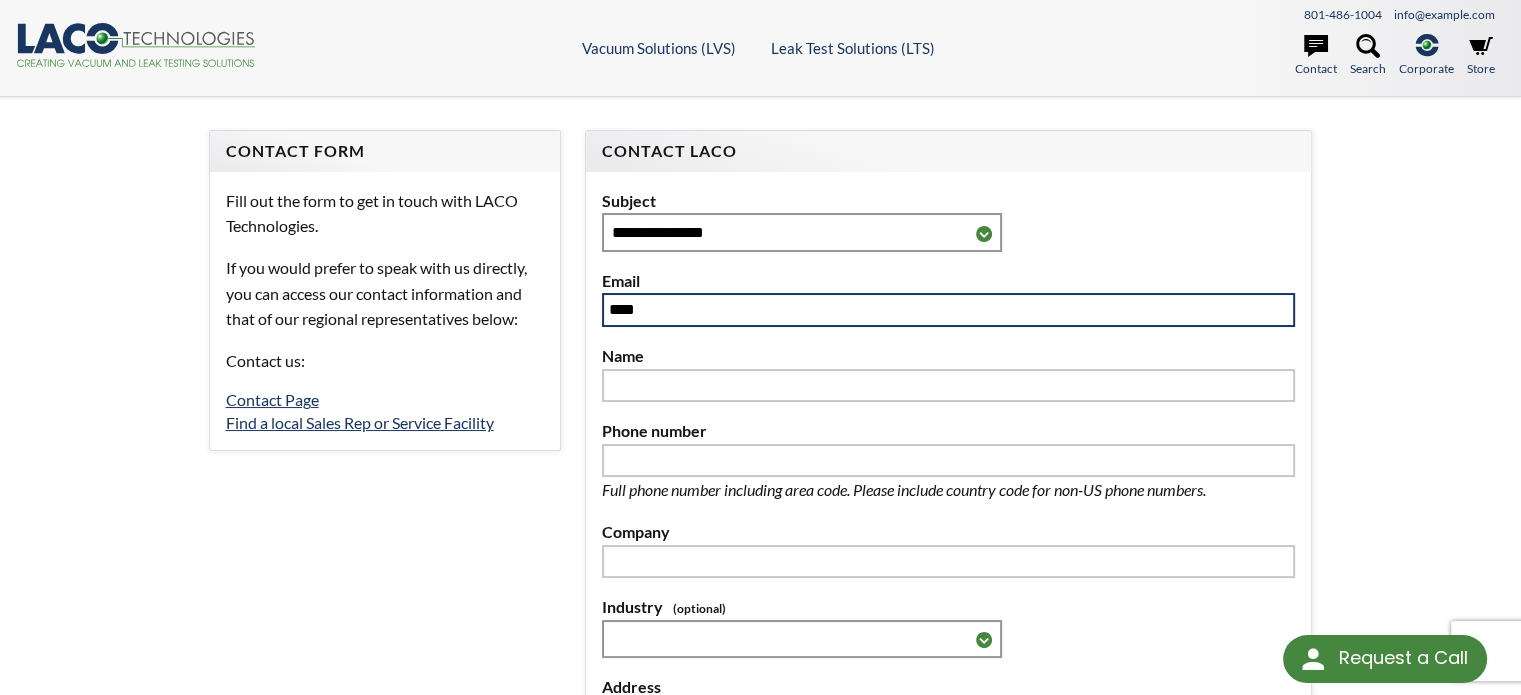 type on "****" 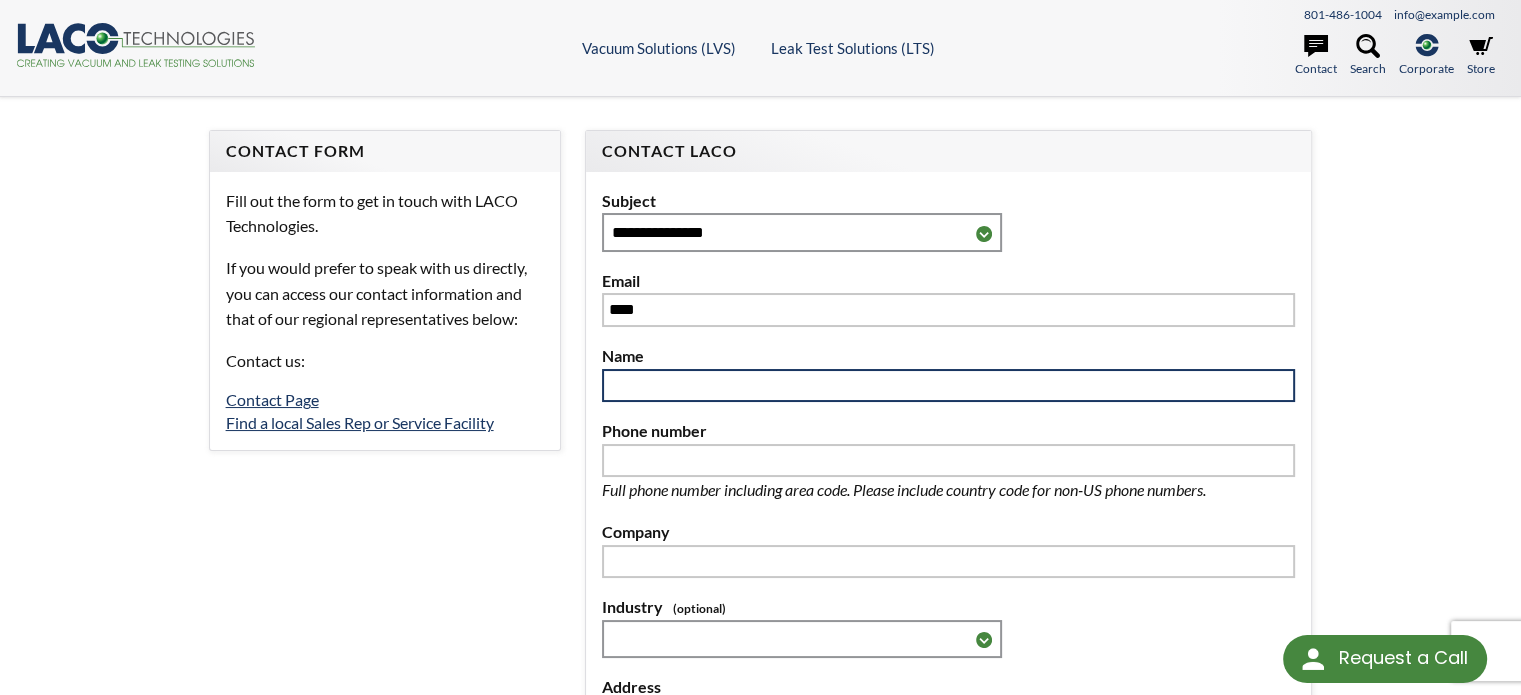 click at bounding box center [949, 386] 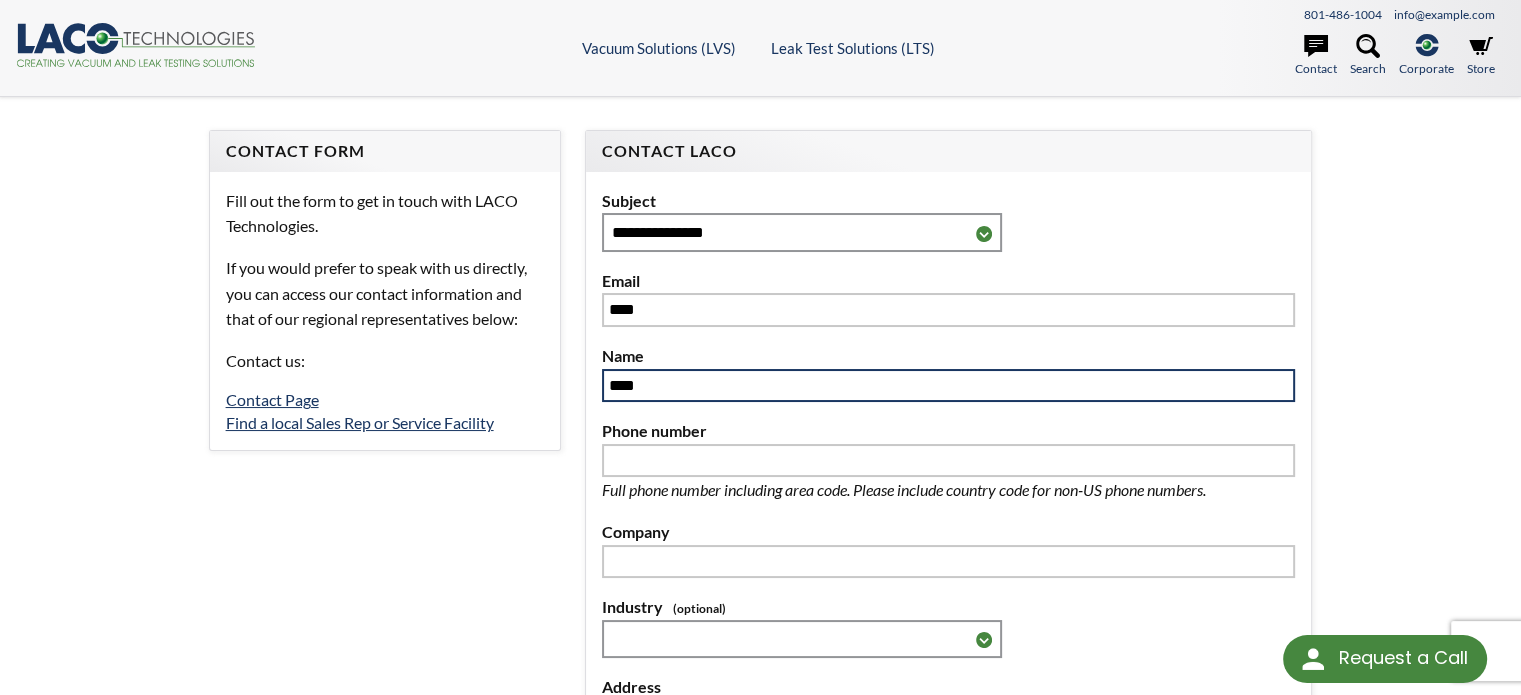 type on "****" 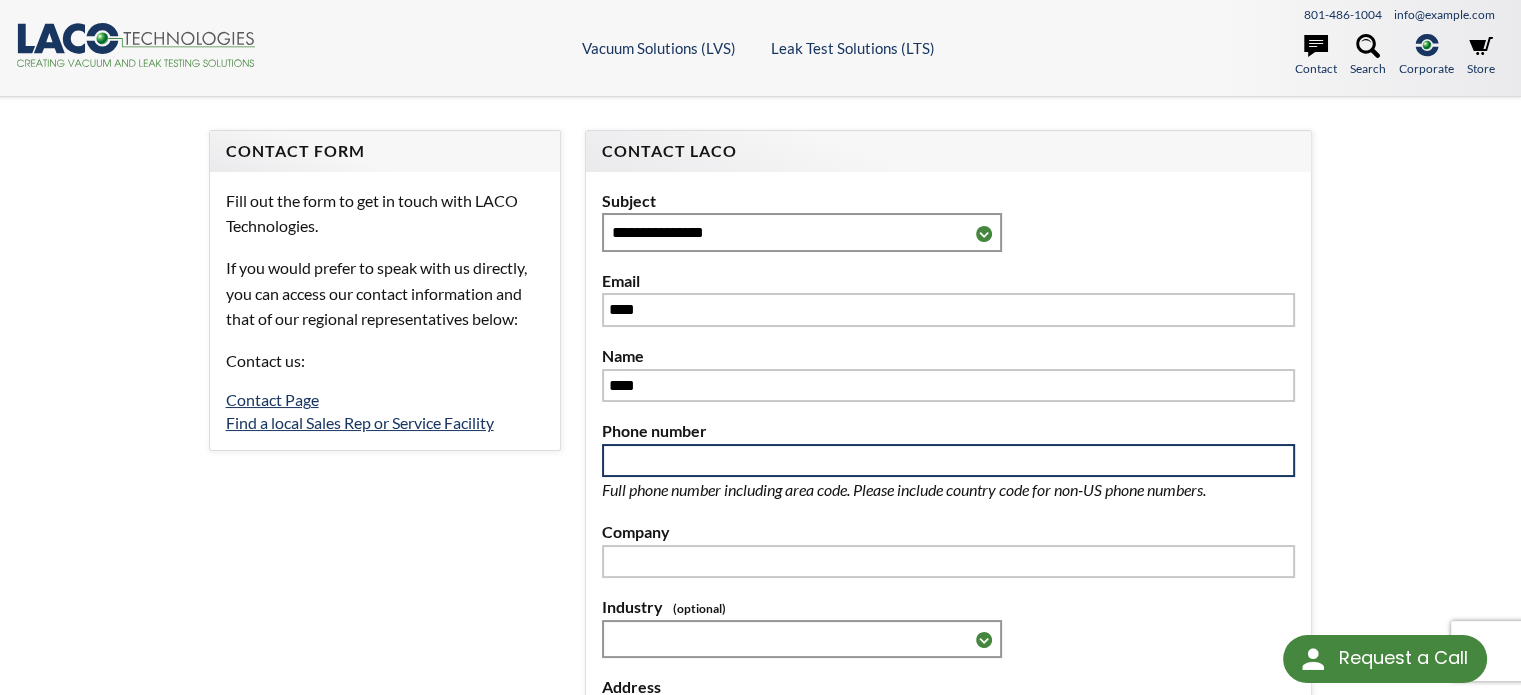 click at bounding box center (949, 461) 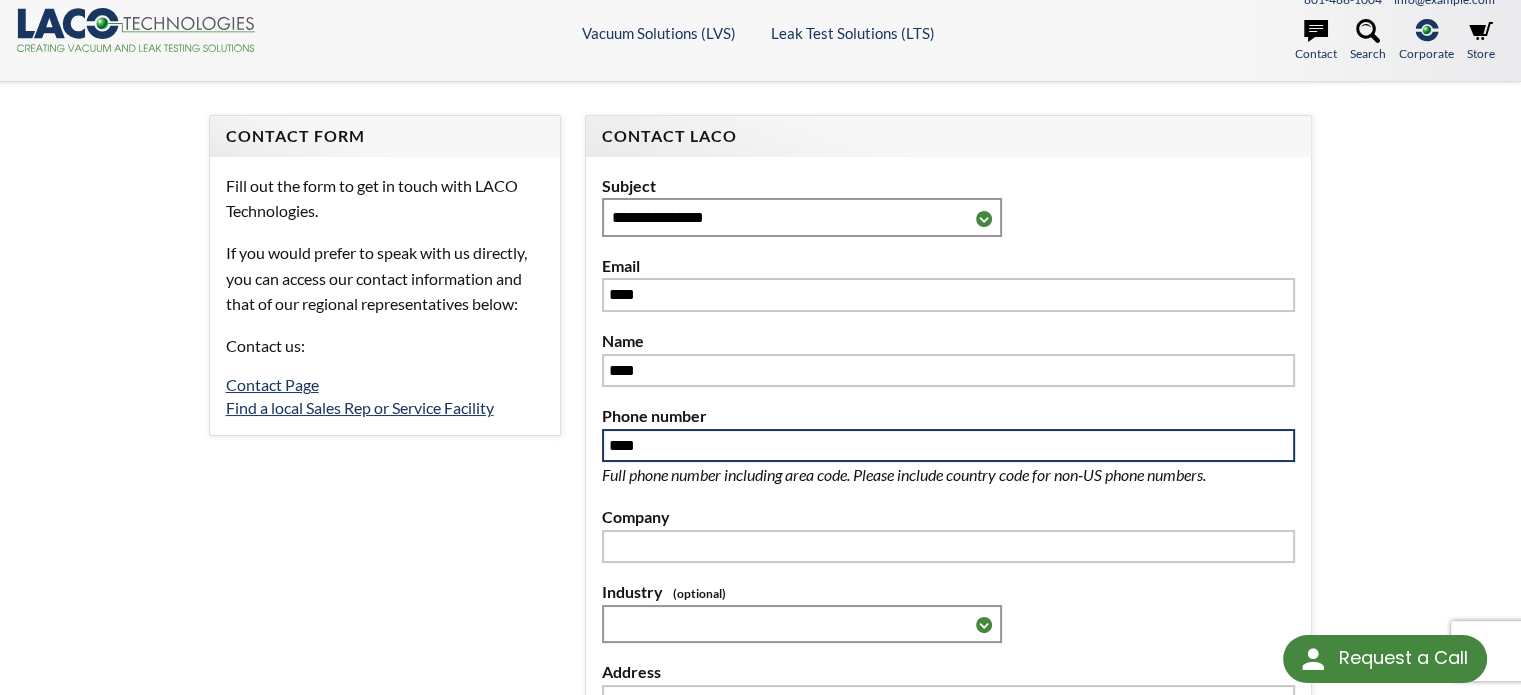 scroll, scrollTop: 300, scrollLeft: 0, axis: vertical 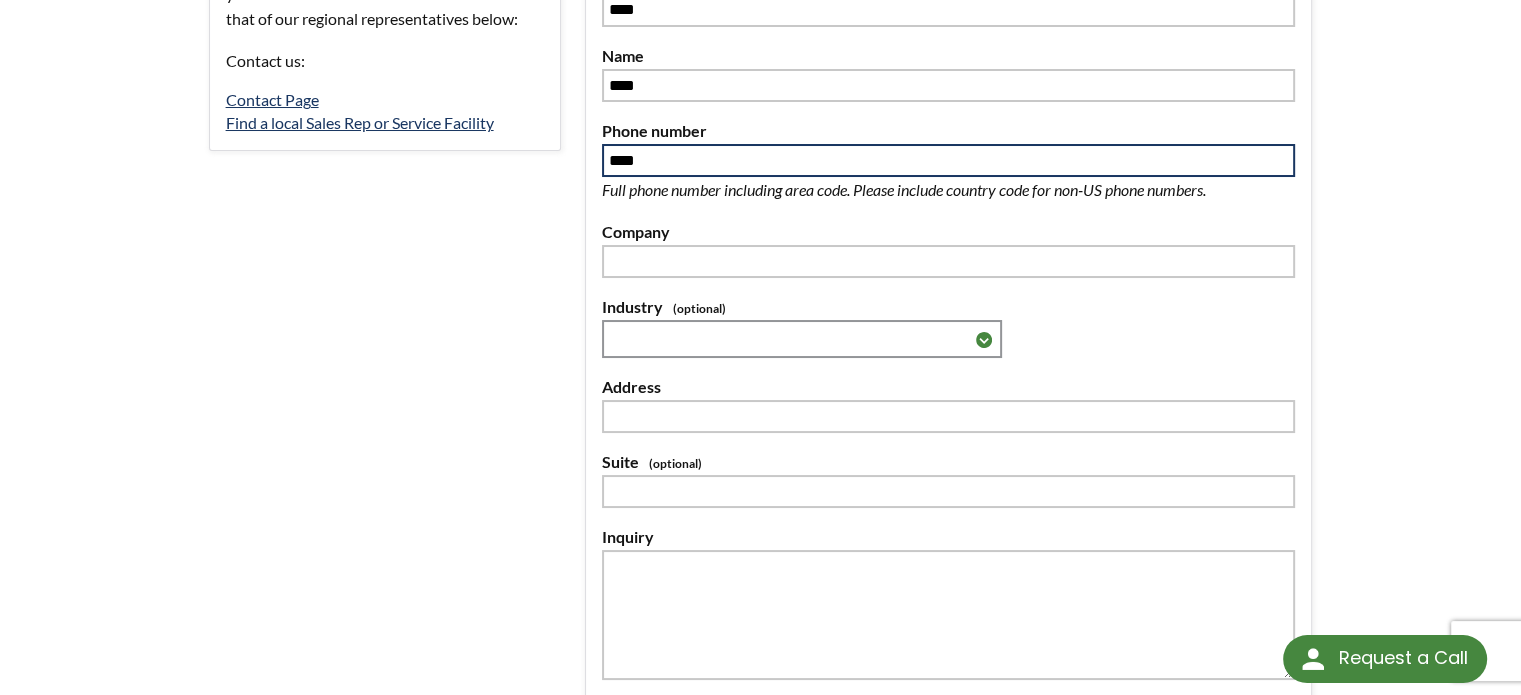 type on "****" 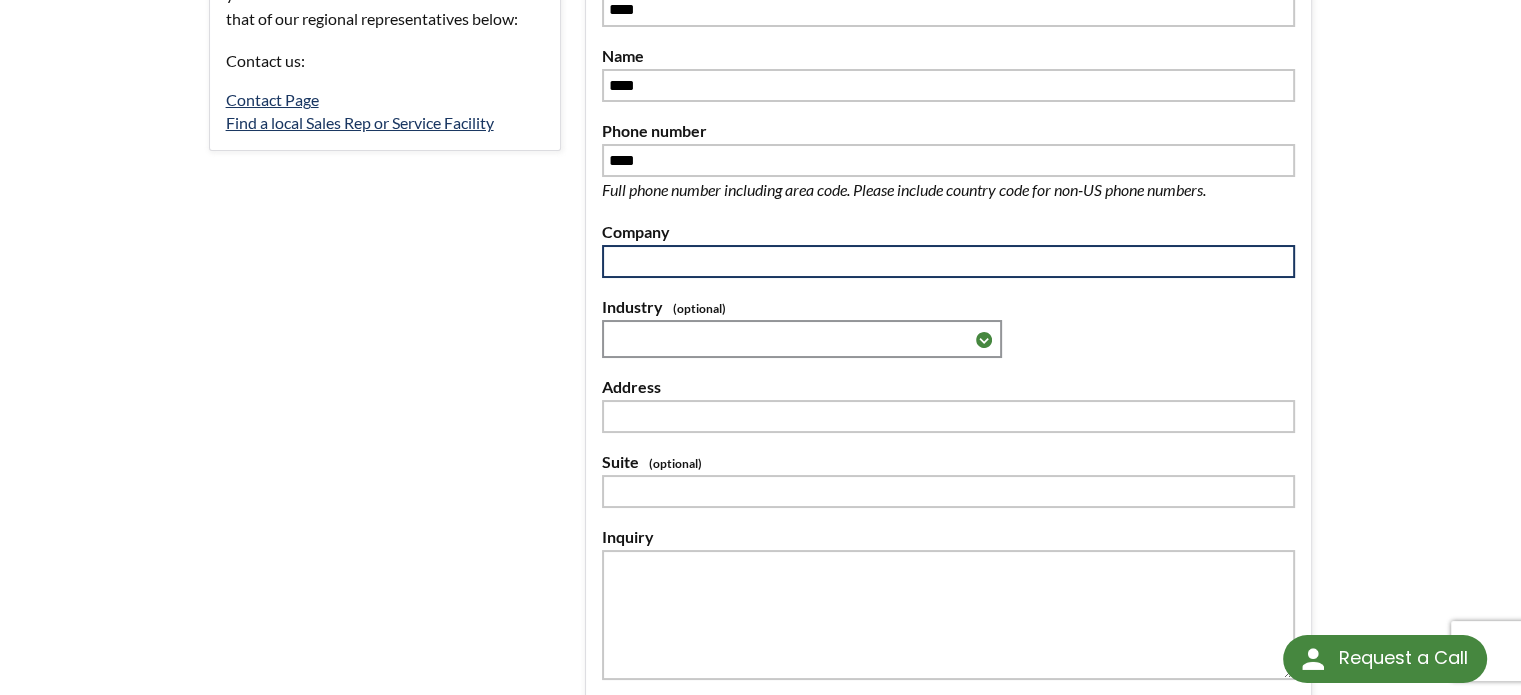 click at bounding box center (949, 262) 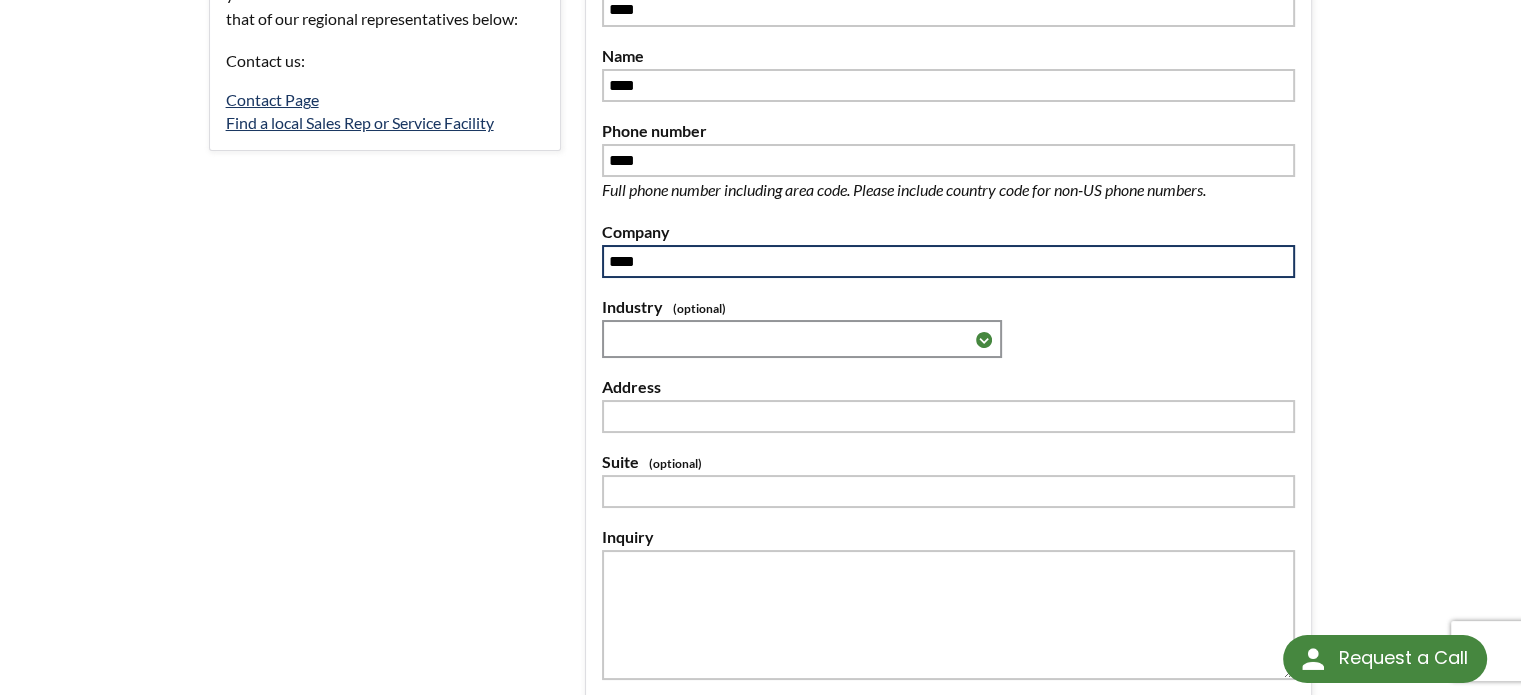 type on "****" 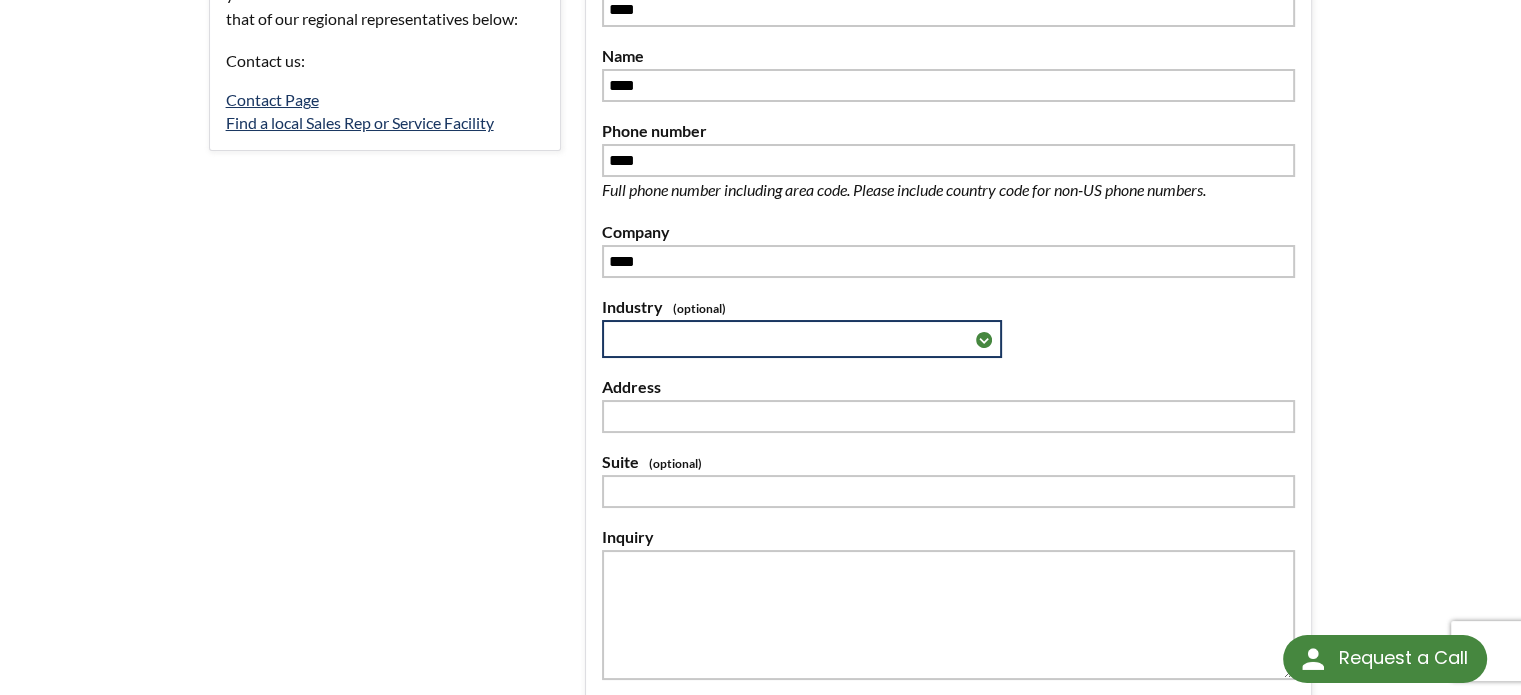 click on "**********" at bounding box center (802, 339) 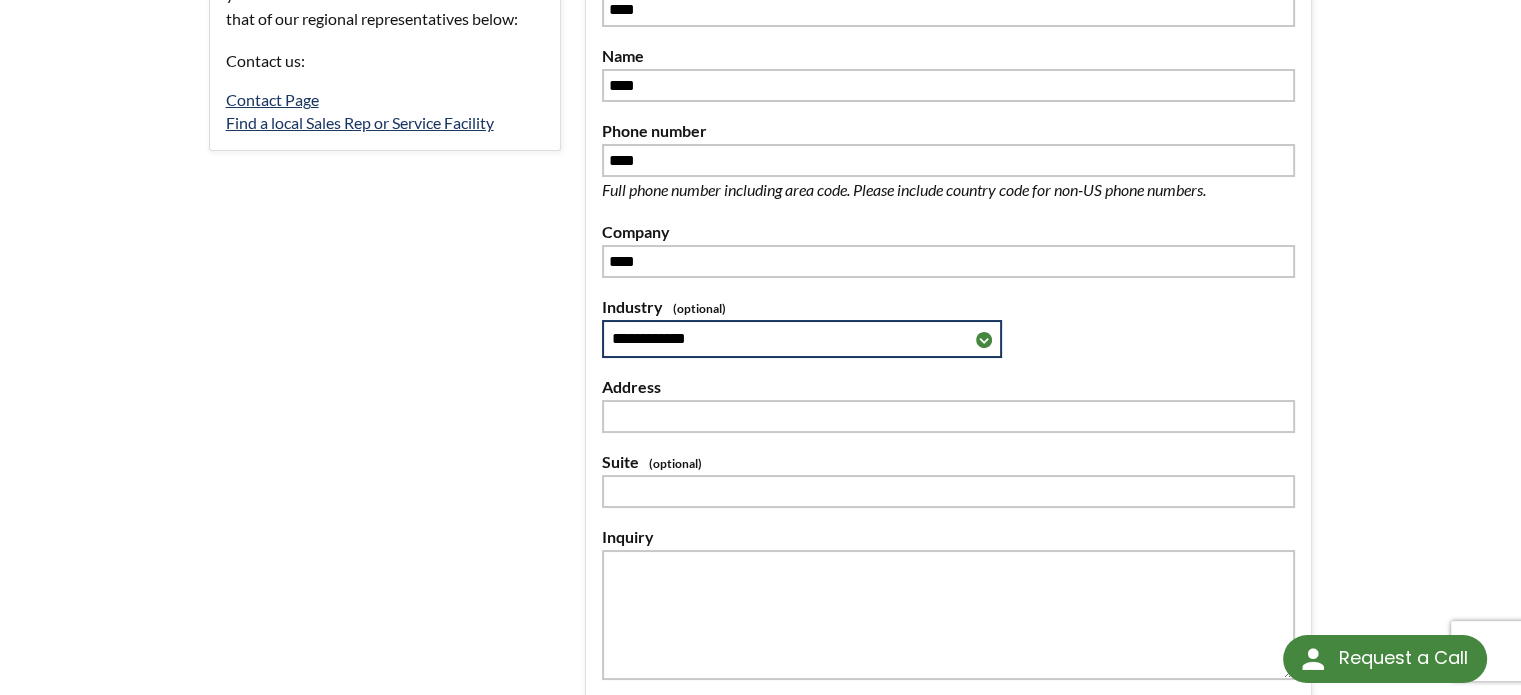click on "**********" at bounding box center [802, 339] 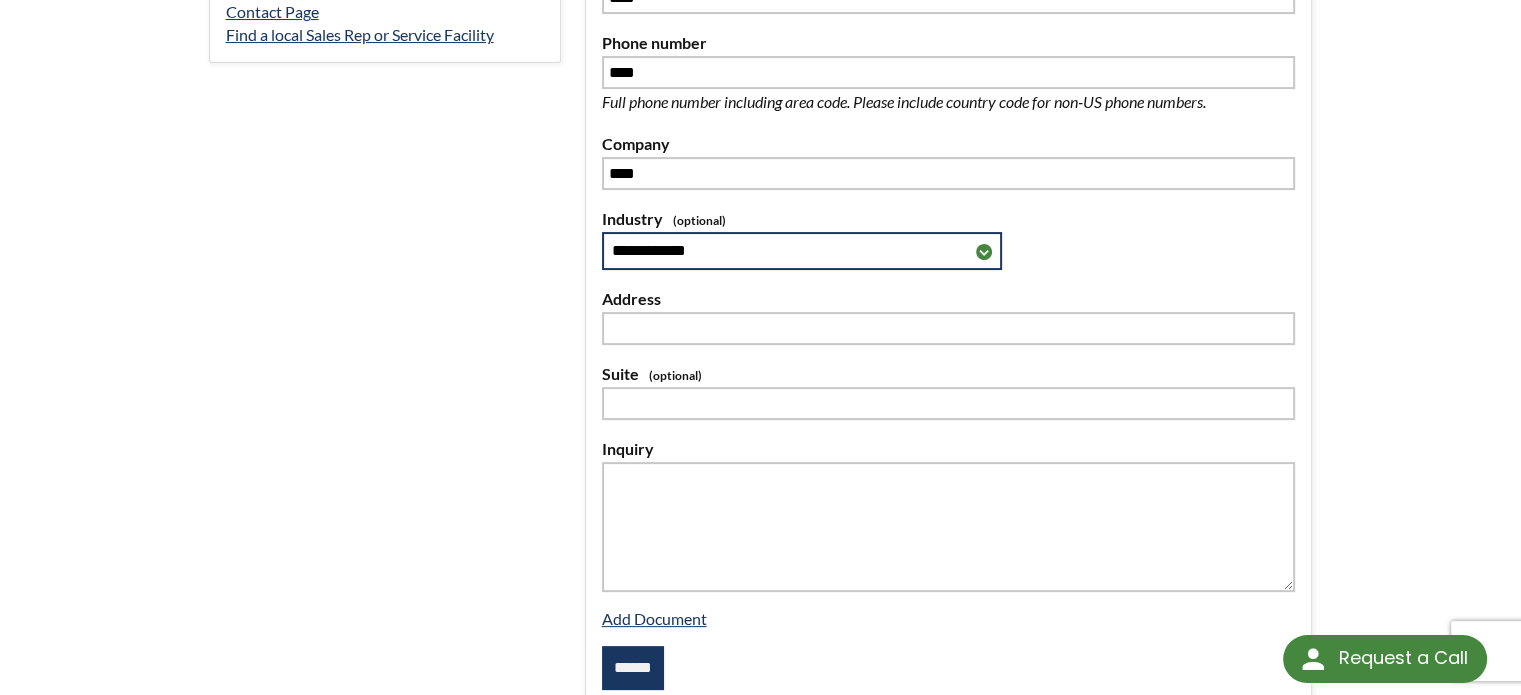 scroll, scrollTop: 500, scrollLeft: 0, axis: vertical 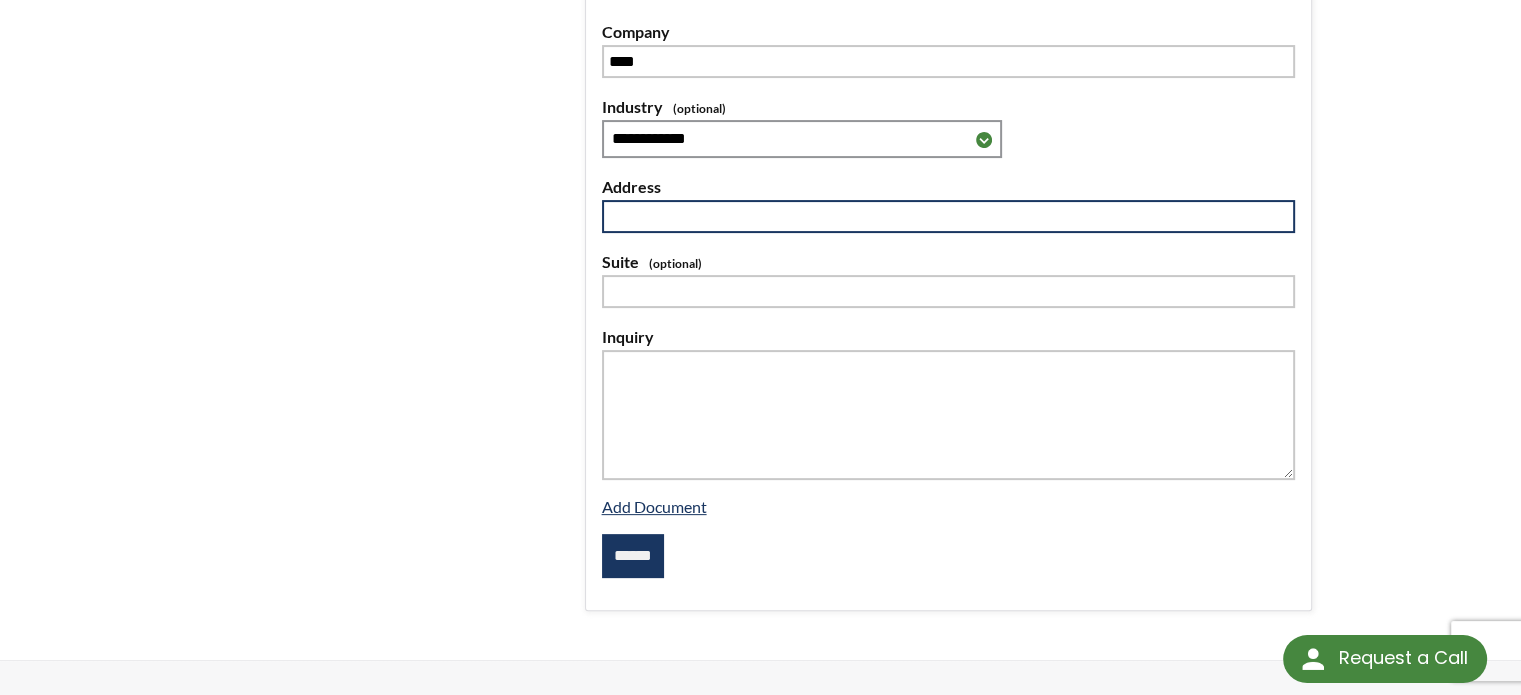click at bounding box center (949, 217) 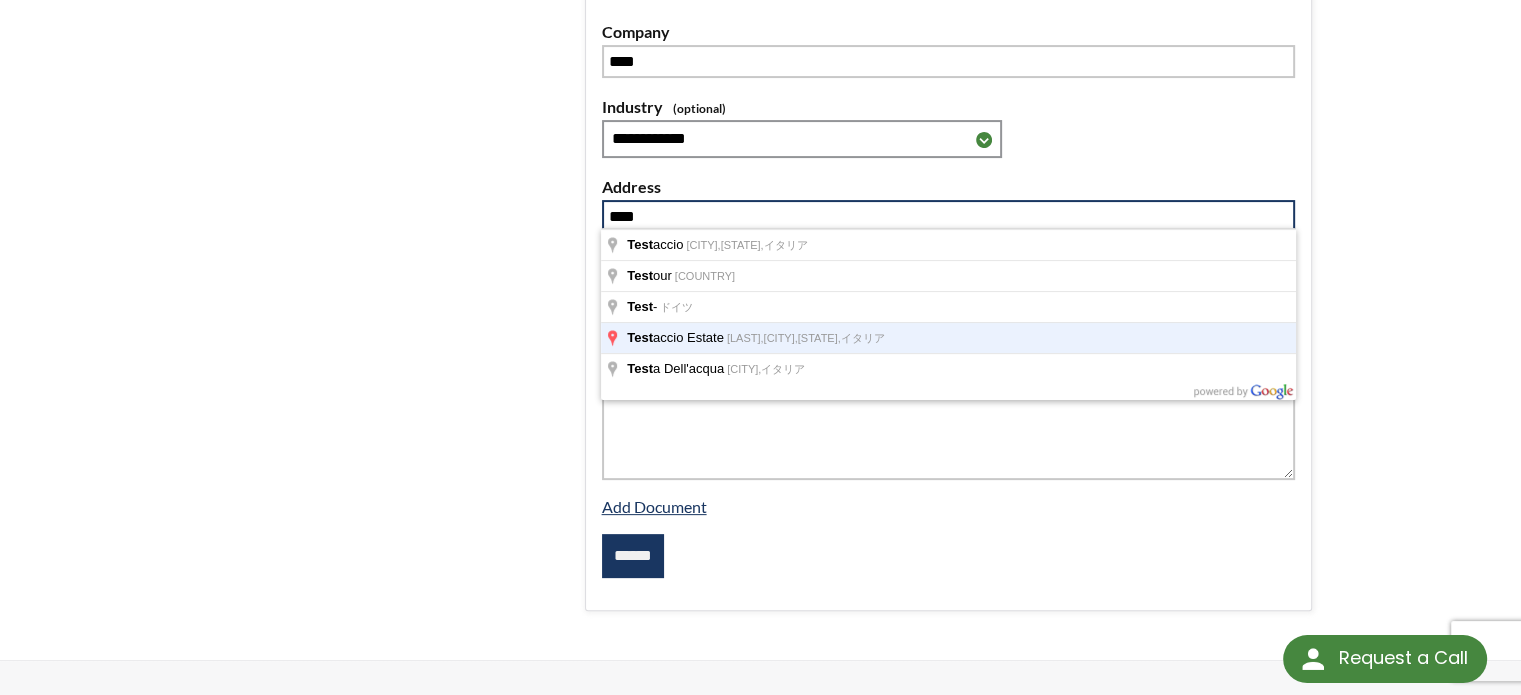 drag, startPoint x: 1237, startPoint y: 338, endPoint x: 1216, endPoint y: 331, distance: 22.135944 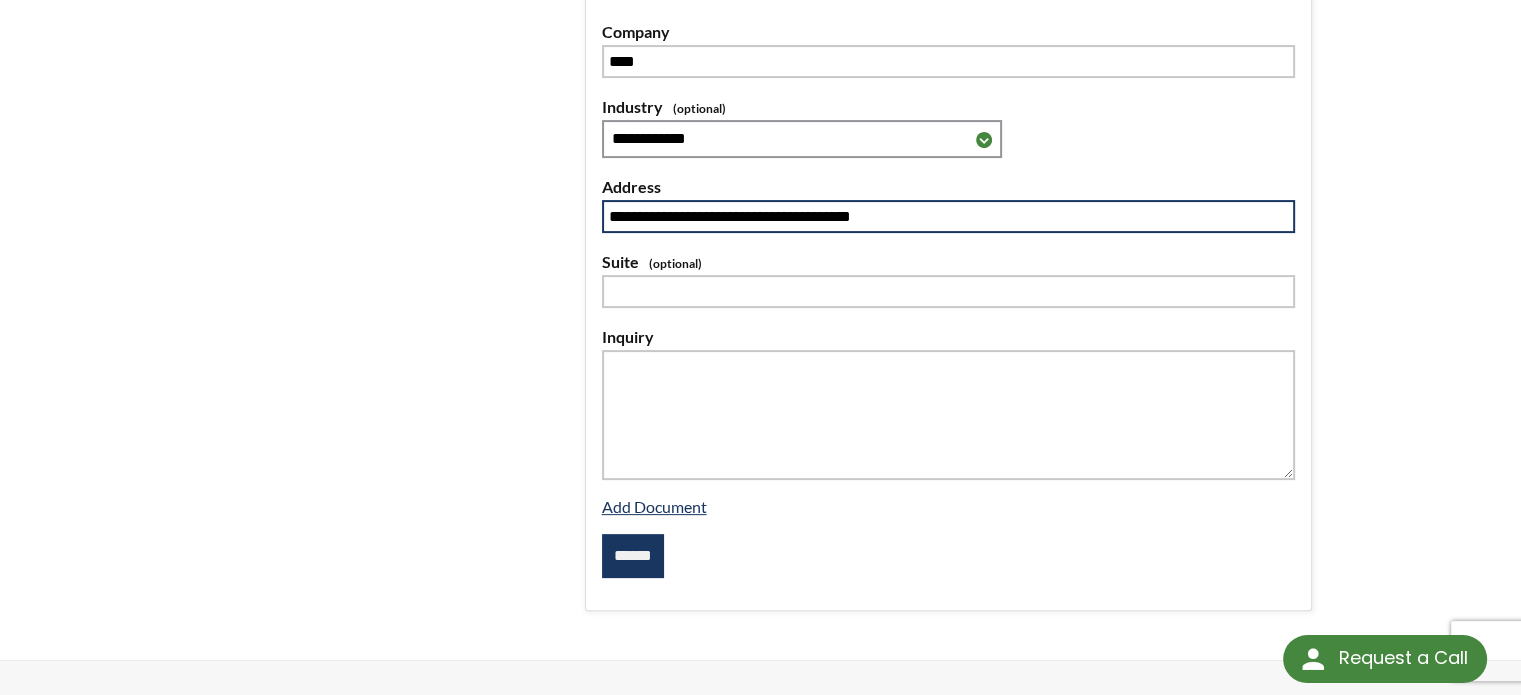 type on "**********" 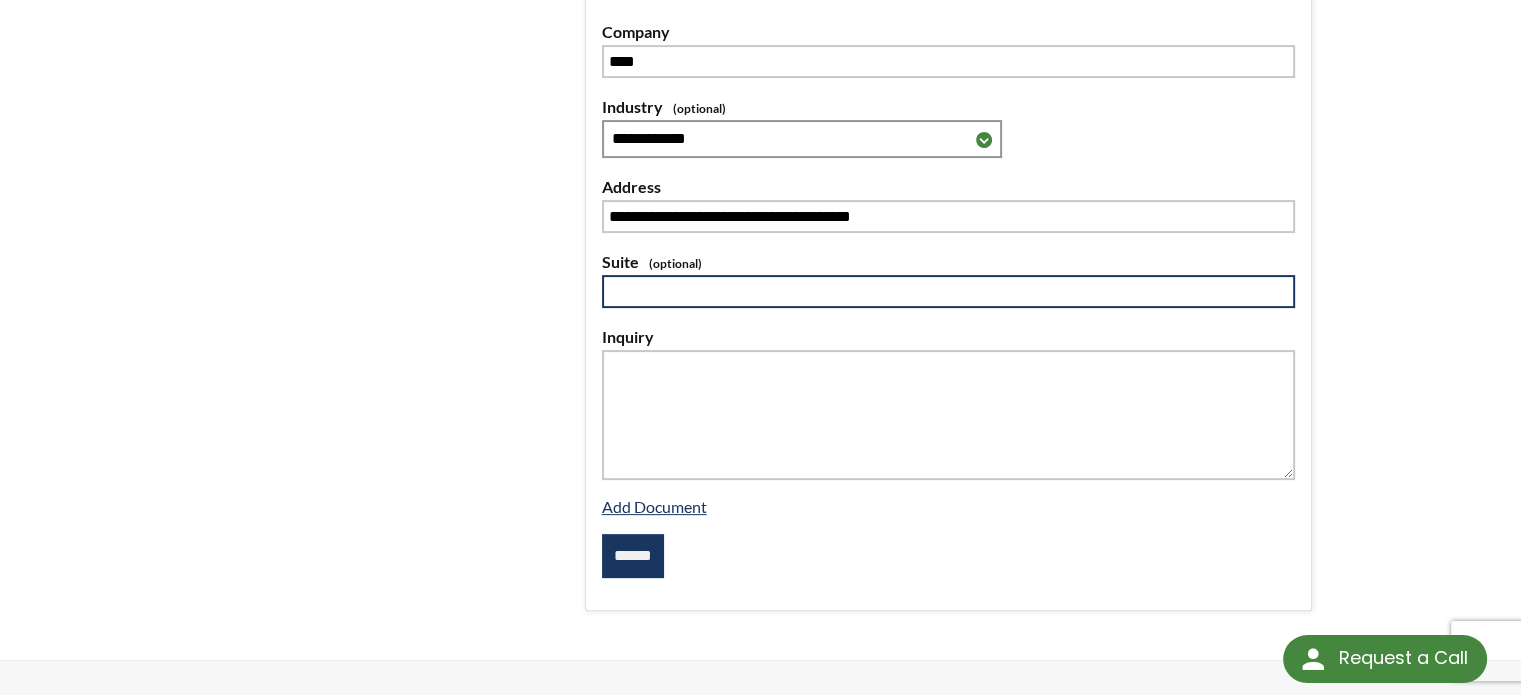 click at bounding box center [949, 292] 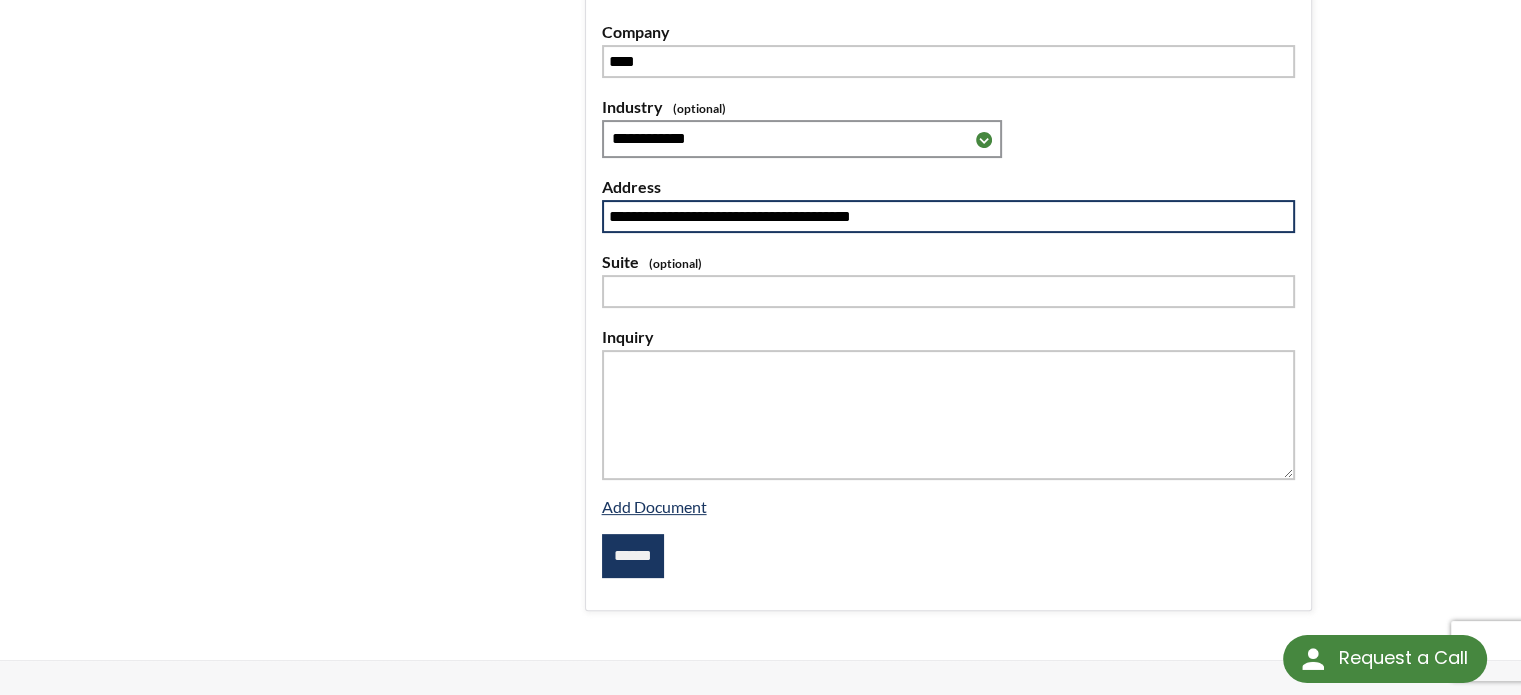 click on "**********" at bounding box center [949, 217] 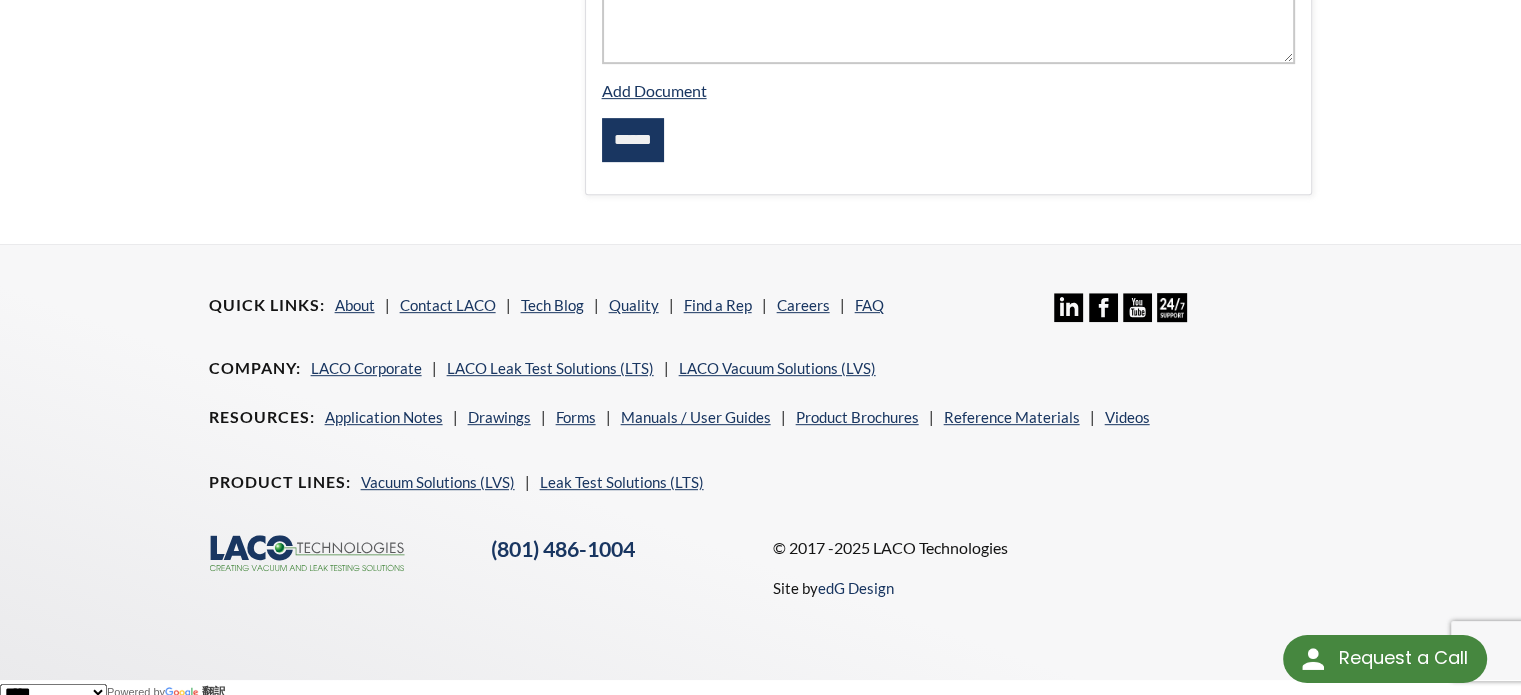 scroll, scrollTop: 918, scrollLeft: 0, axis: vertical 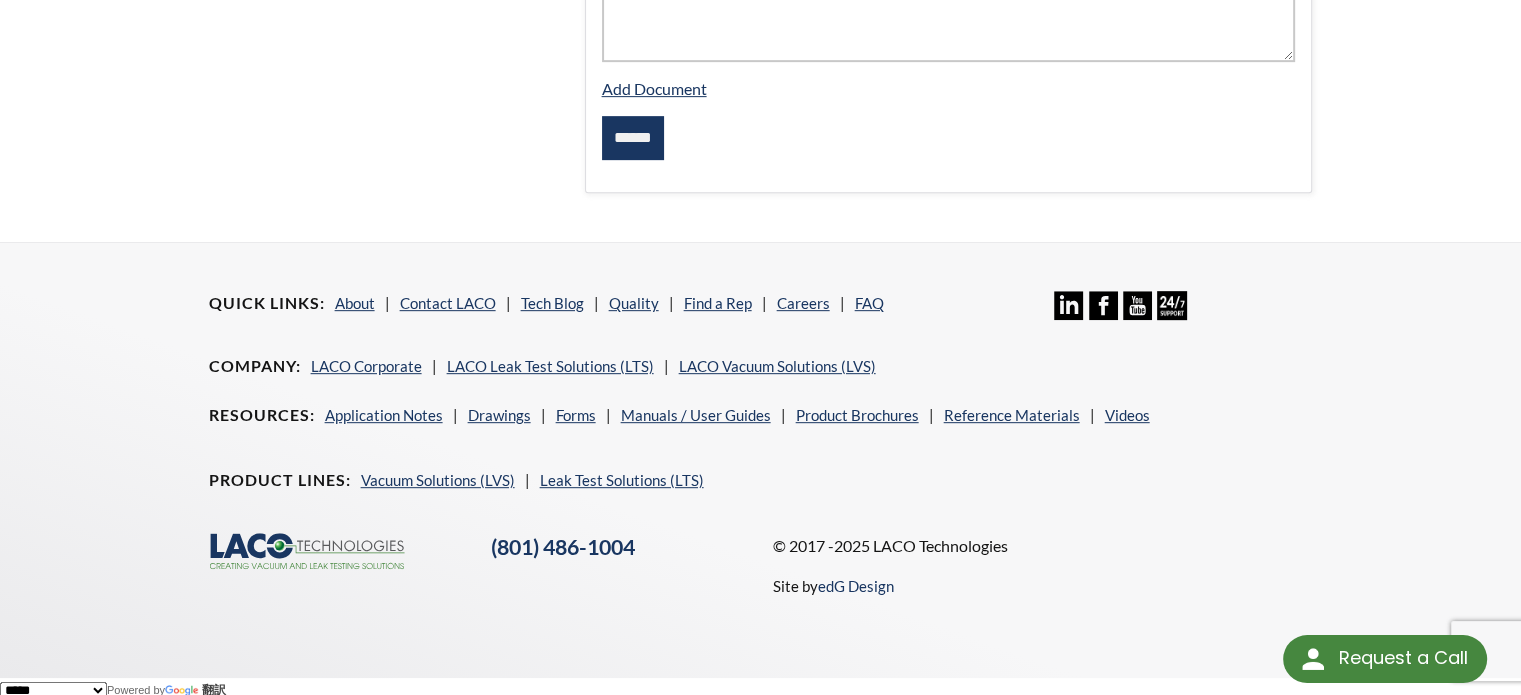 type 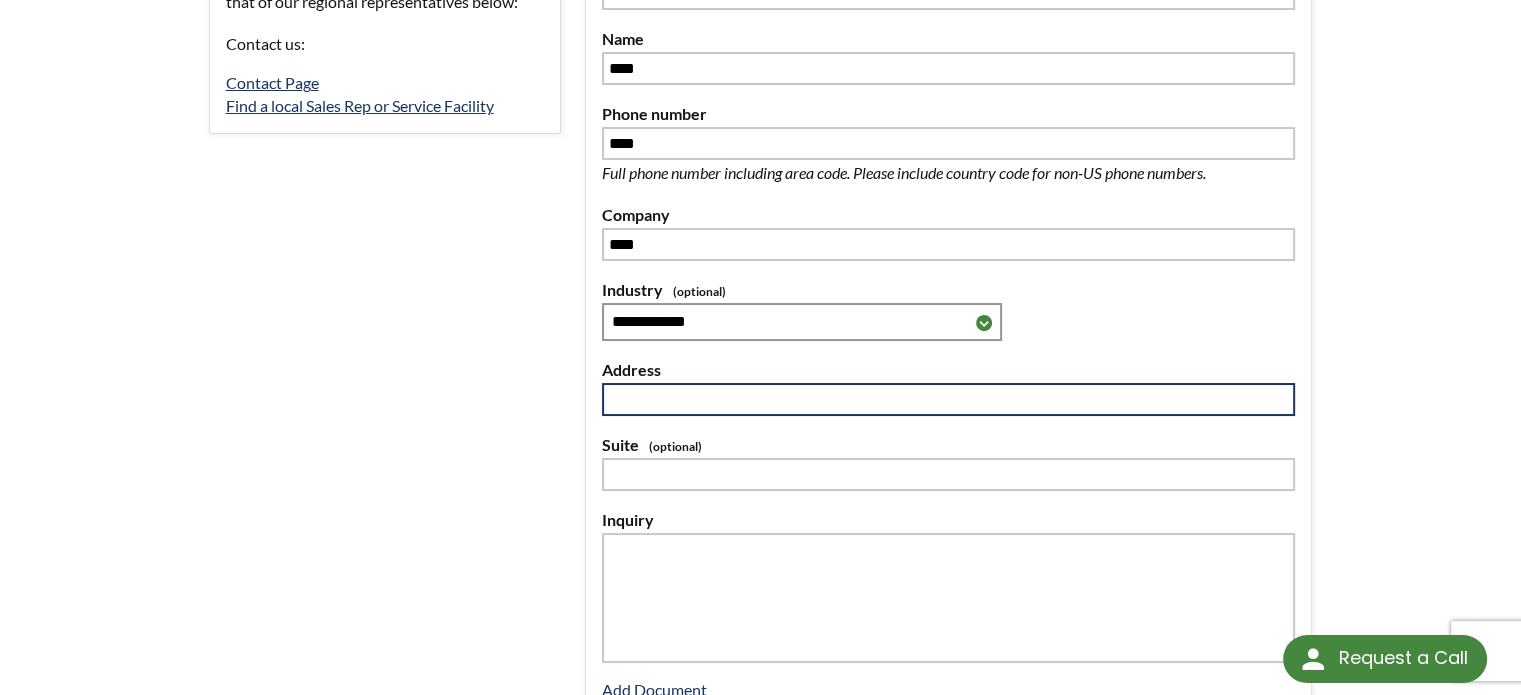 scroll, scrollTop: 200, scrollLeft: 0, axis: vertical 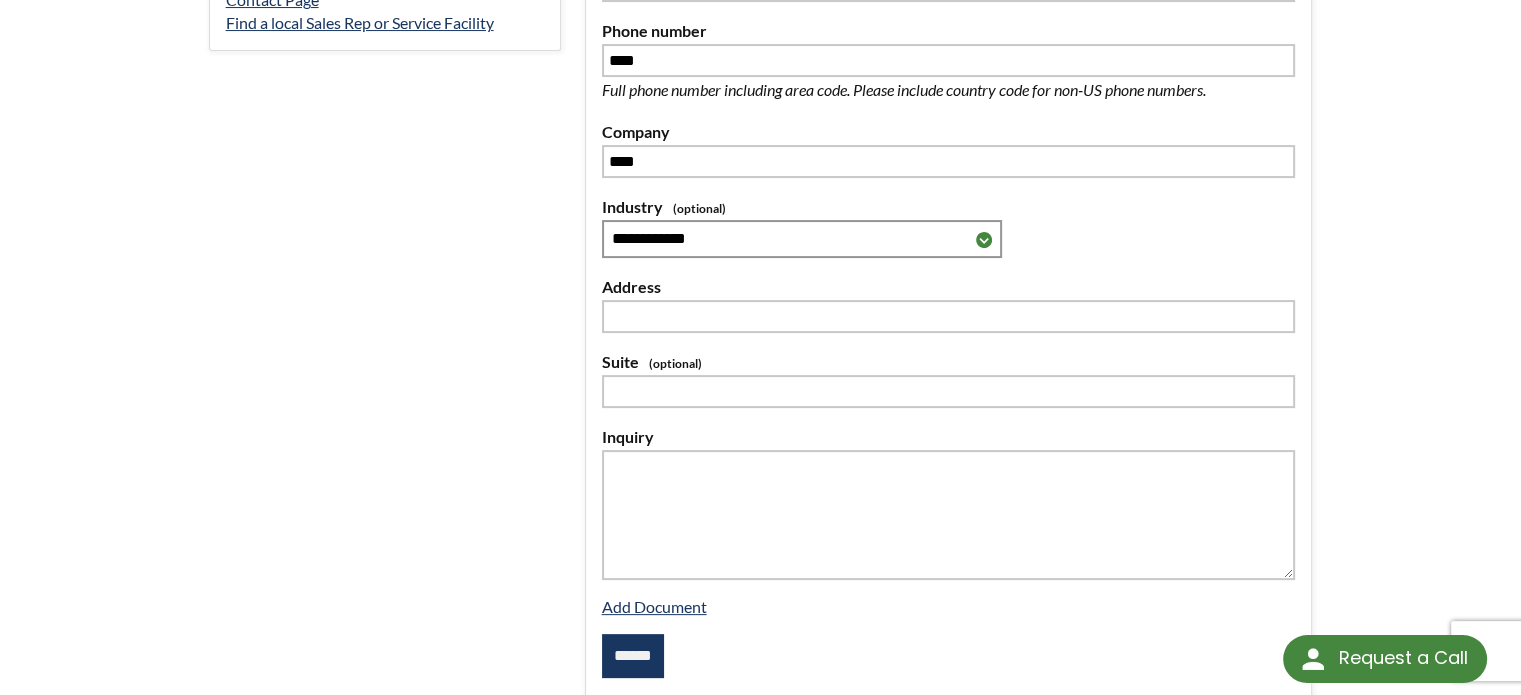 click on "Industry" at bounding box center [949, 207] 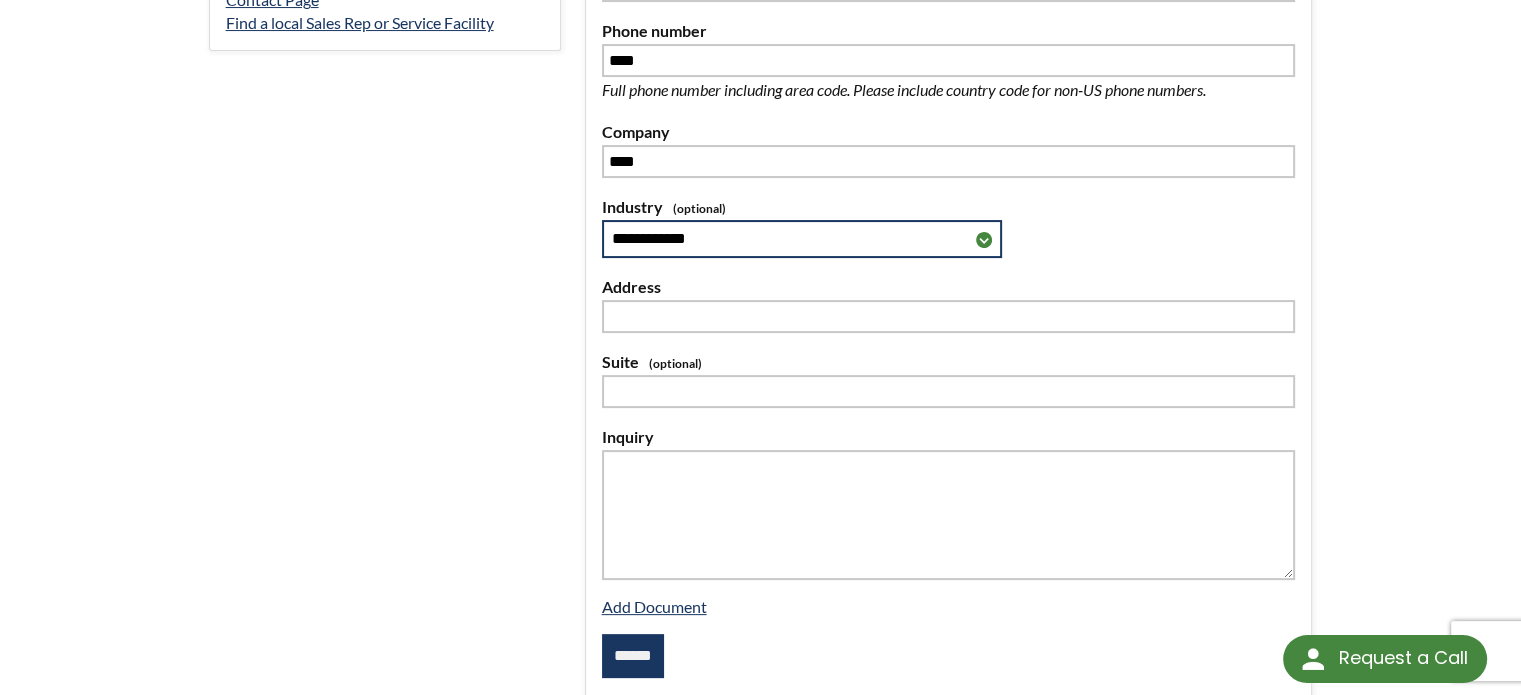 click on "**********" at bounding box center (802, 239) 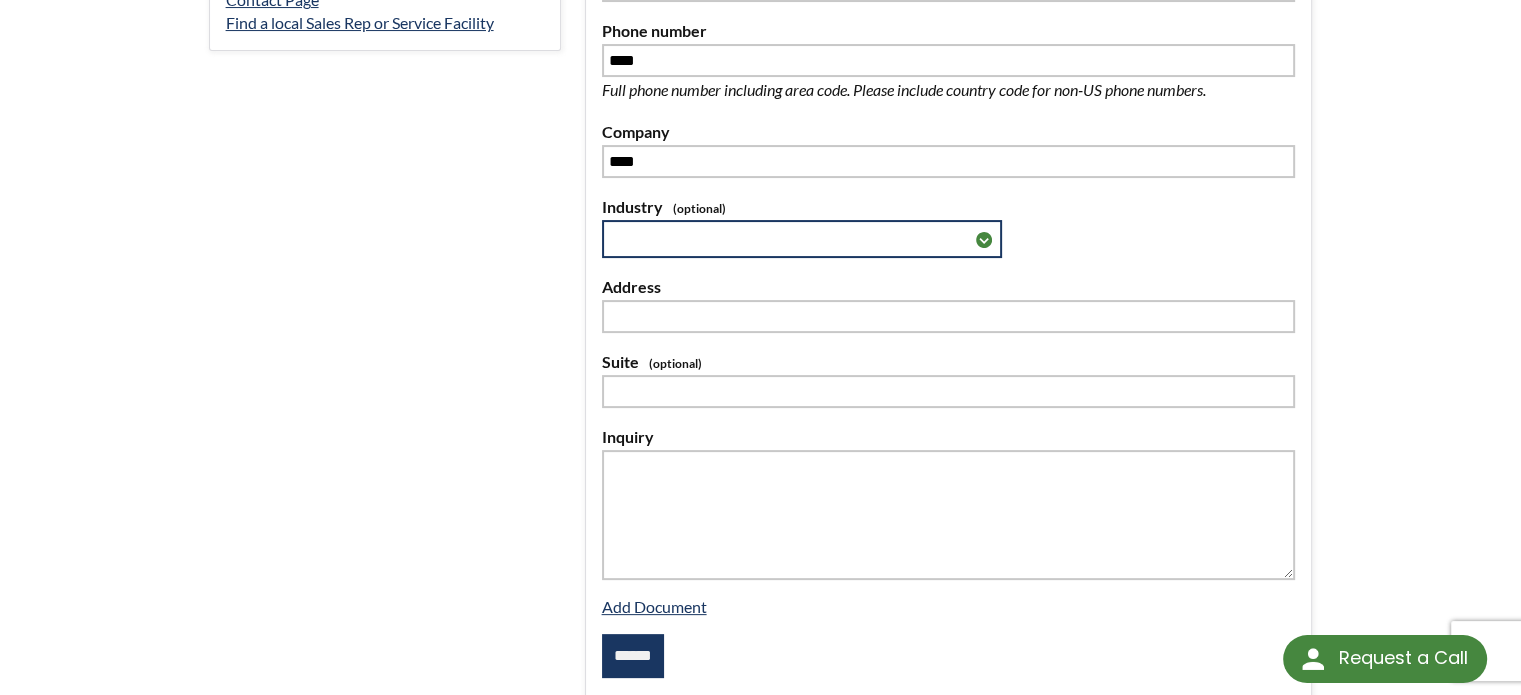 click on "**********" at bounding box center (802, 239) 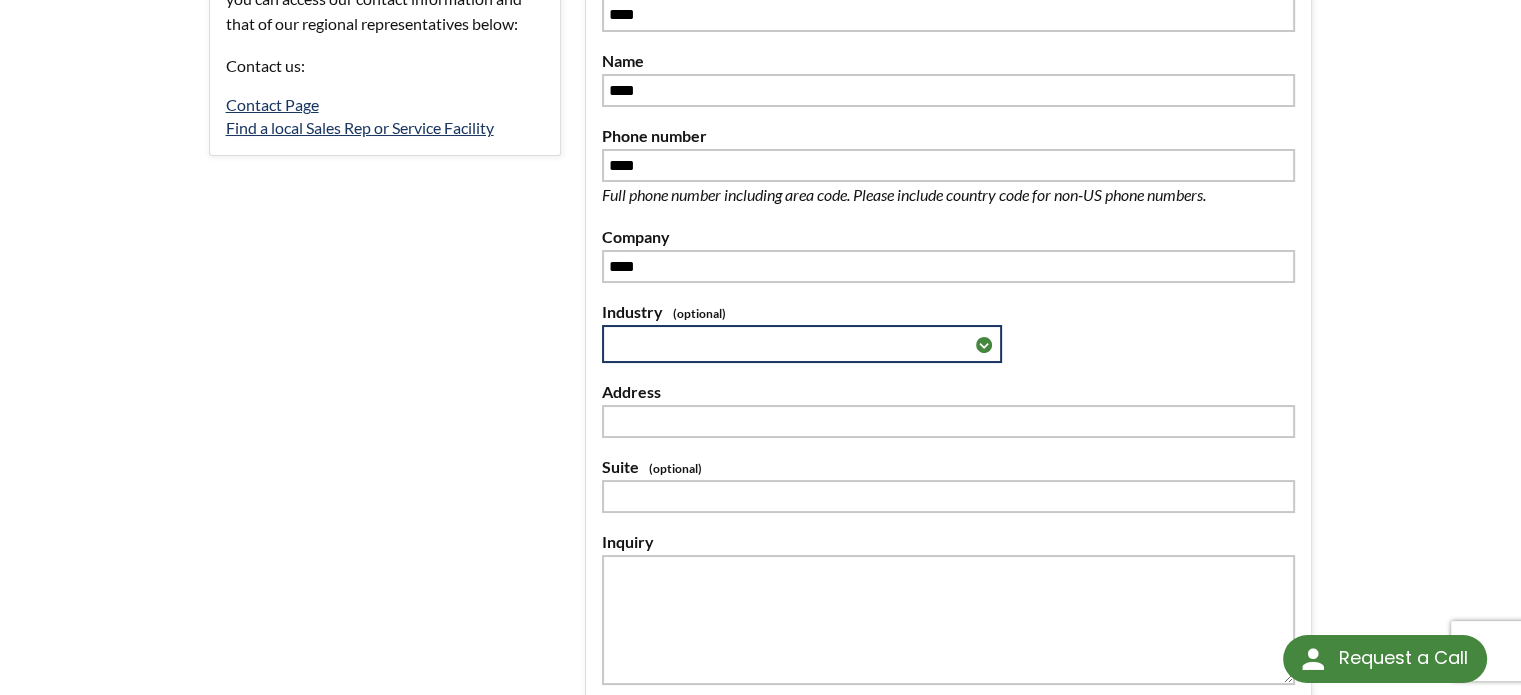 scroll, scrollTop: 200, scrollLeft: 0, axis: vertical 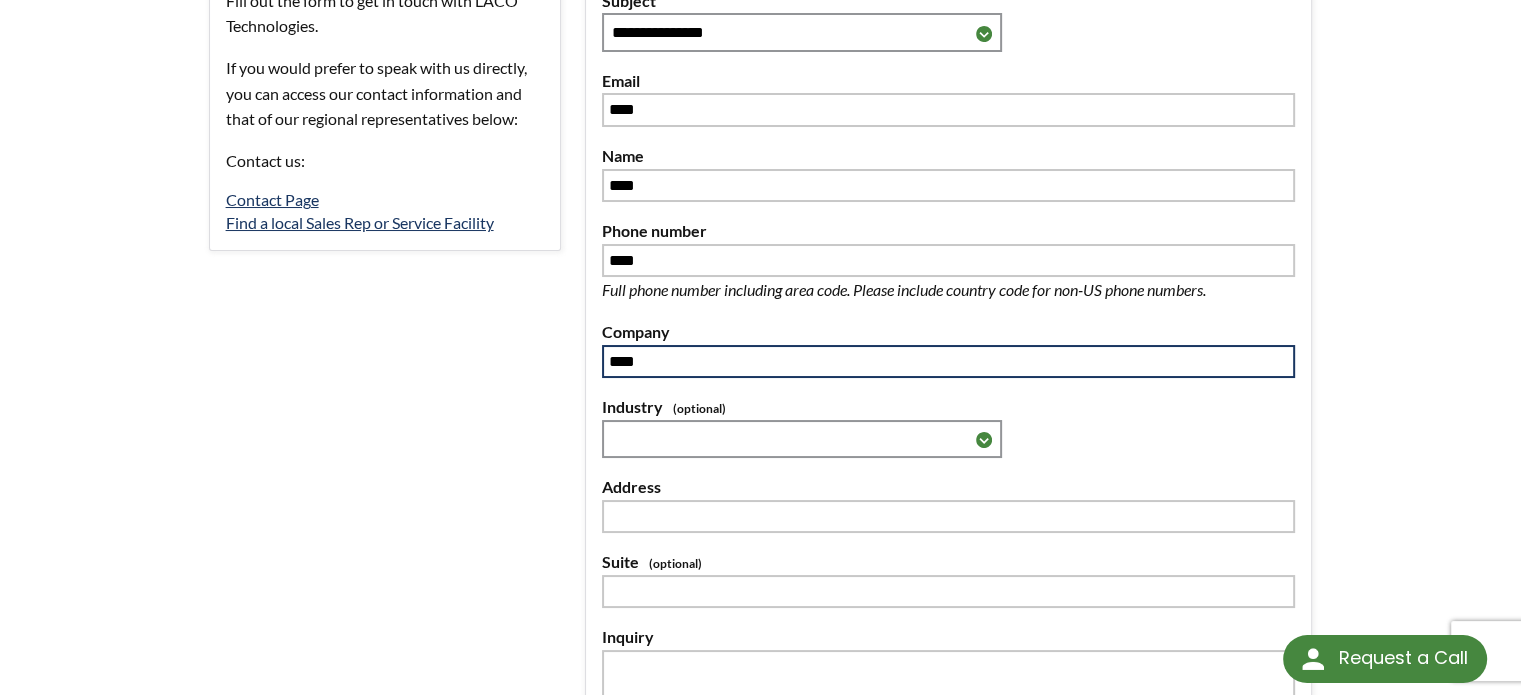 click on "****" at bounding box center (949, 362) 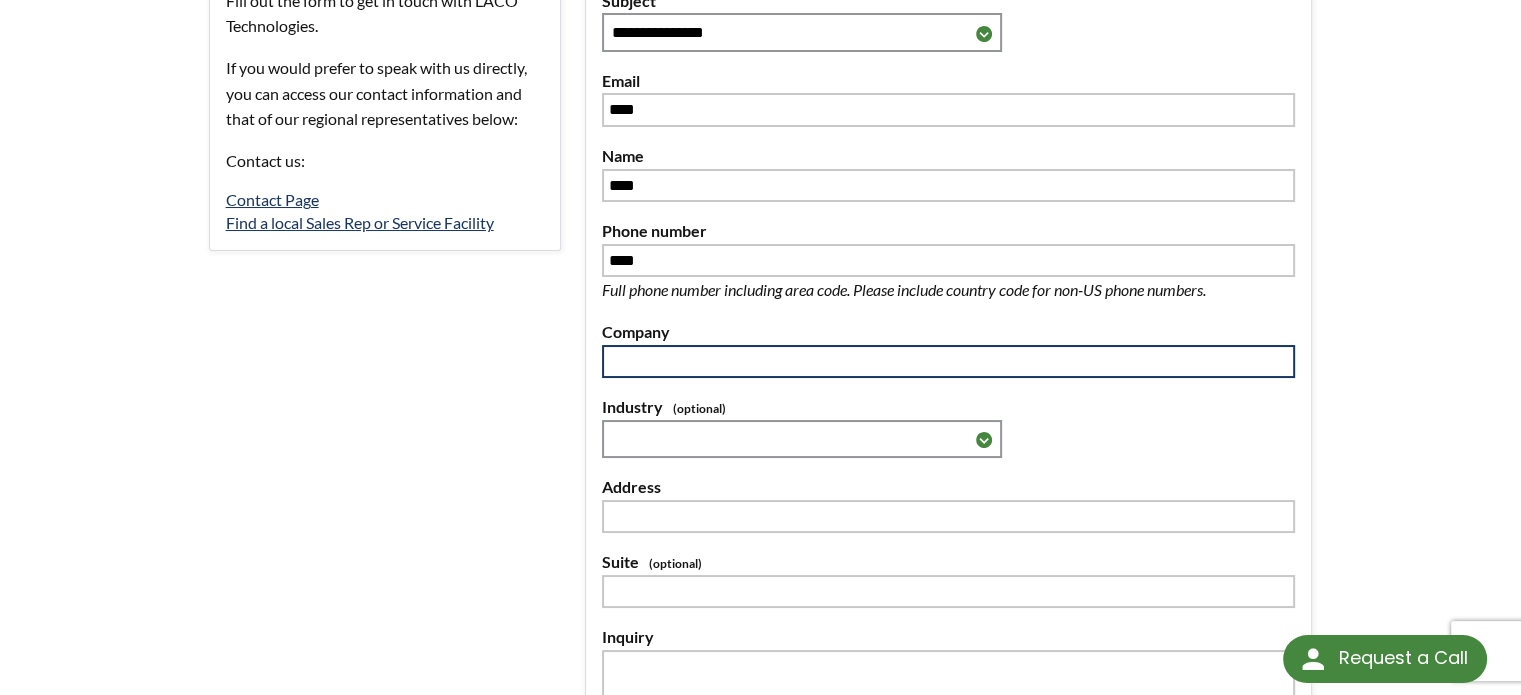 type 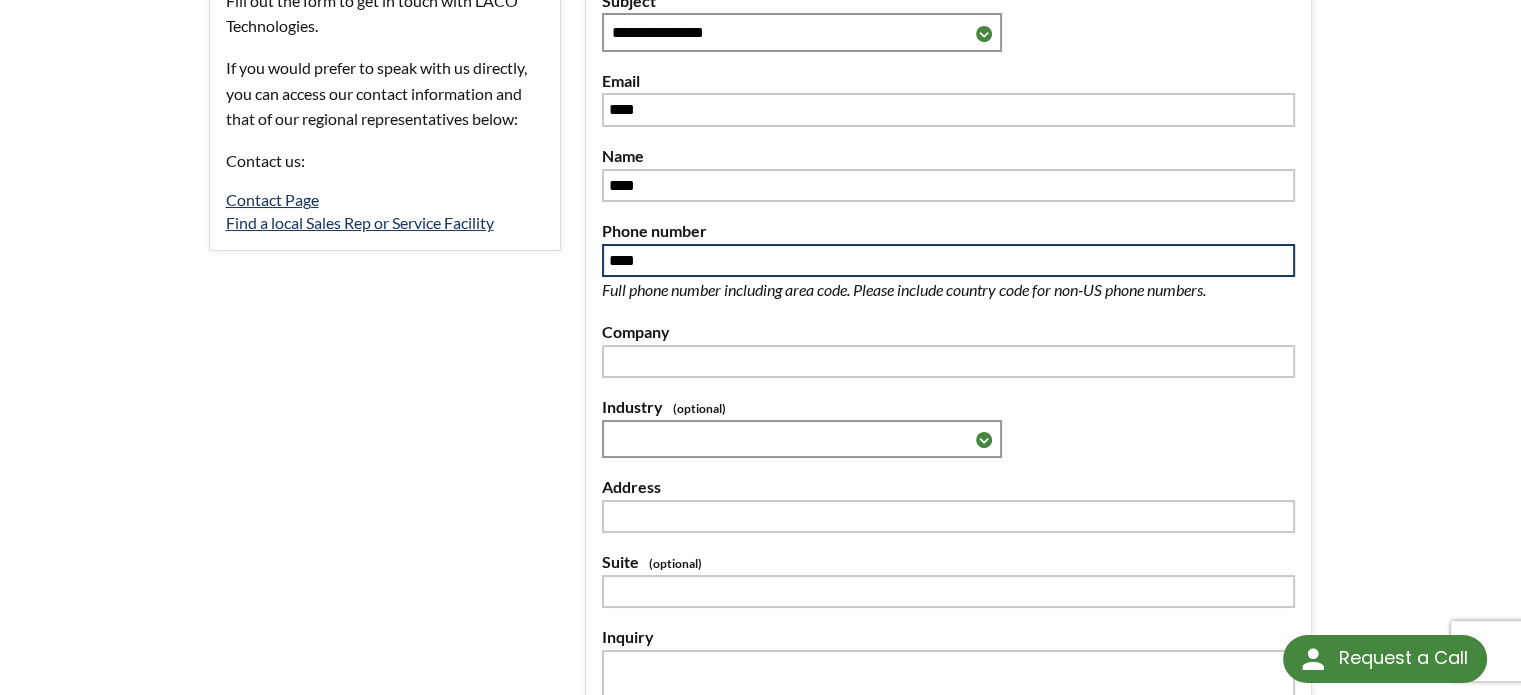 click on "****" at bounding box center (949, 261) 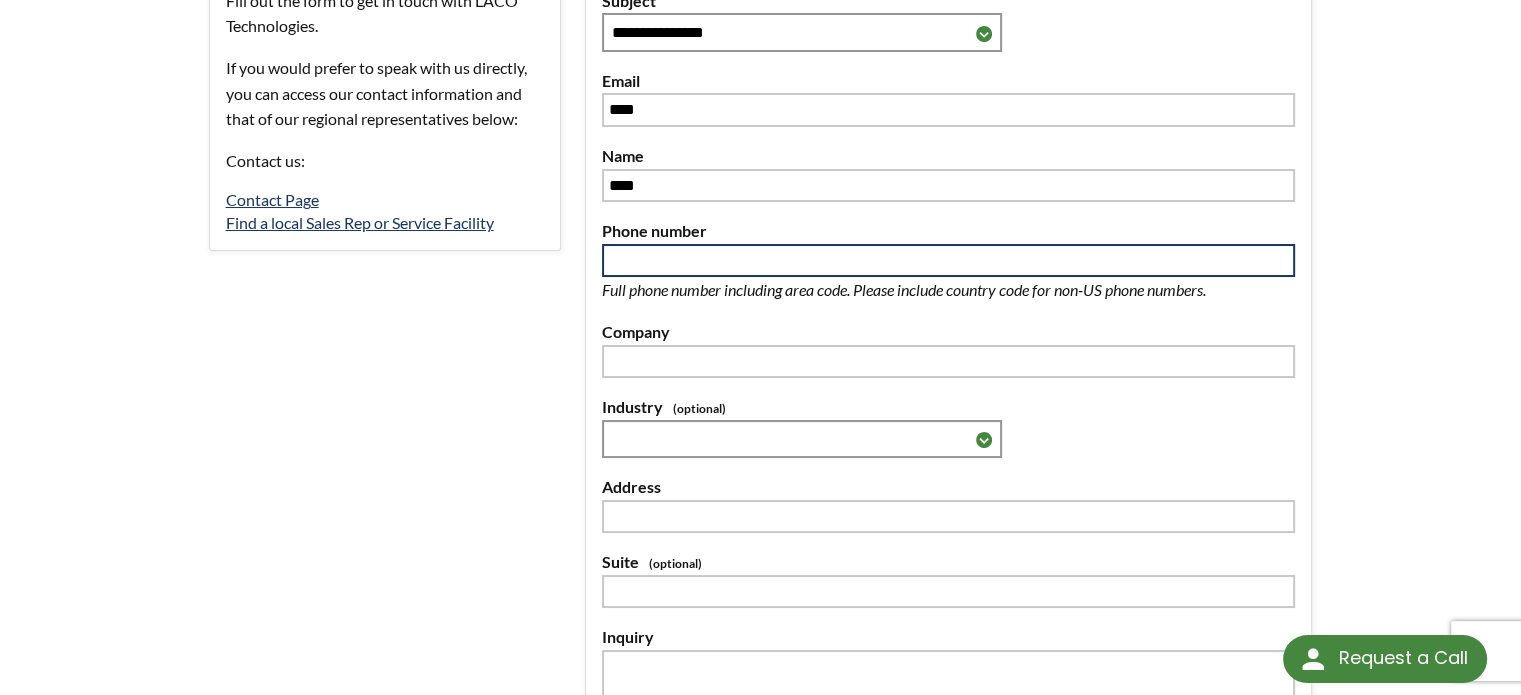 type 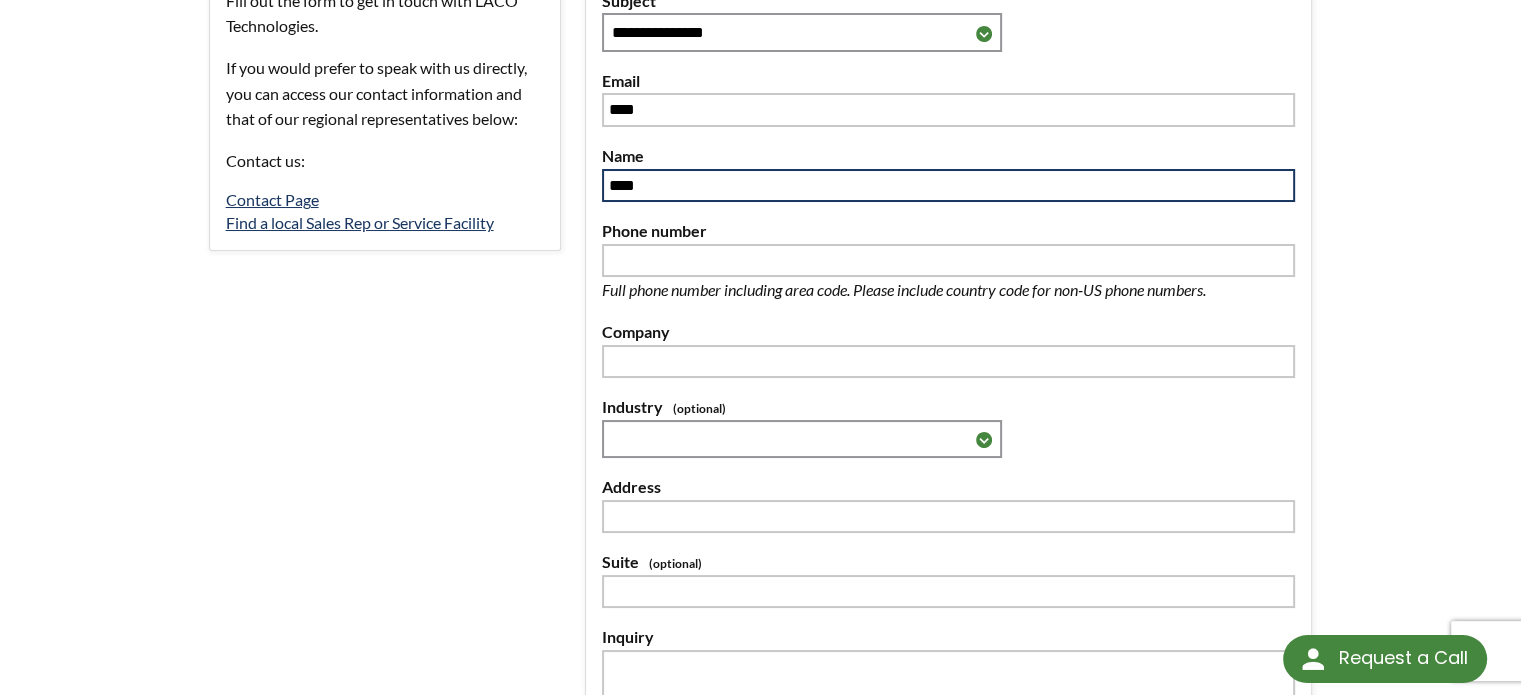 click on "****" at bounding box center [949, 186] 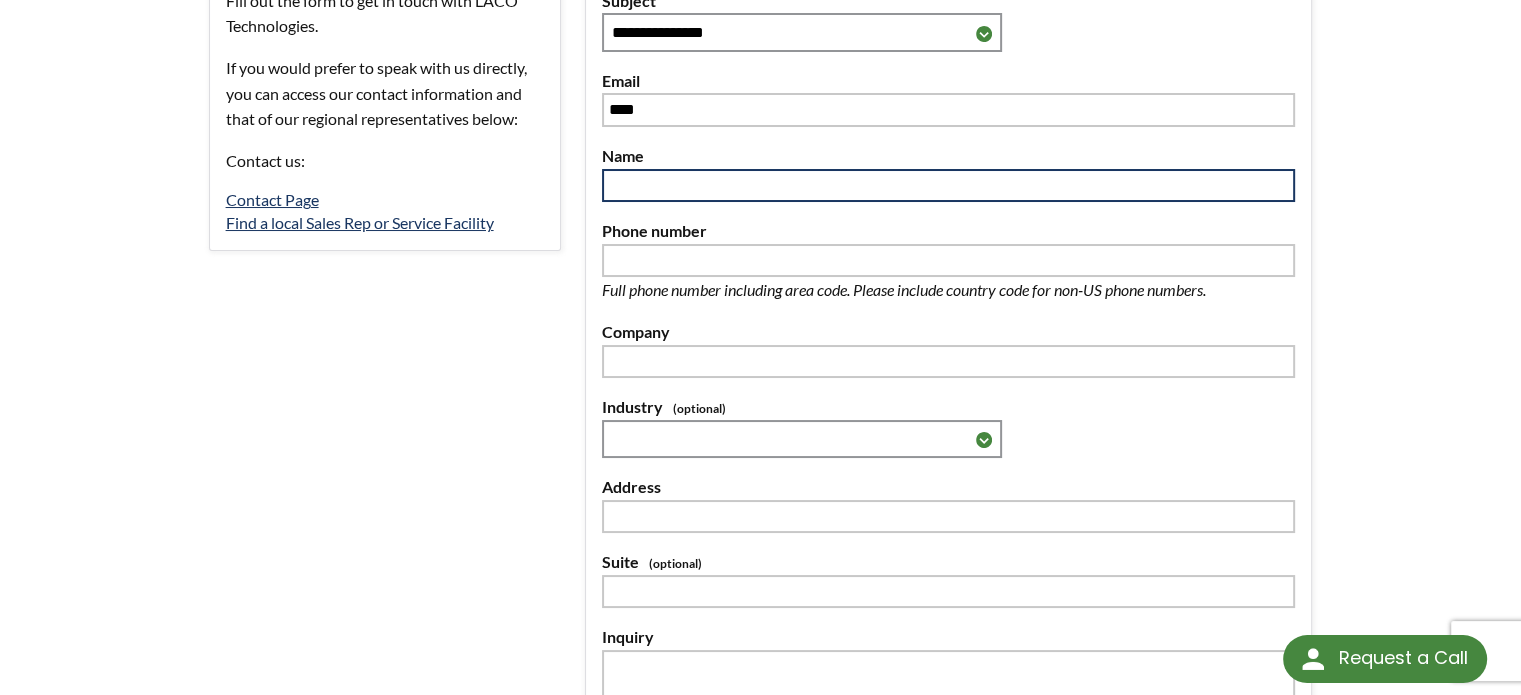 type 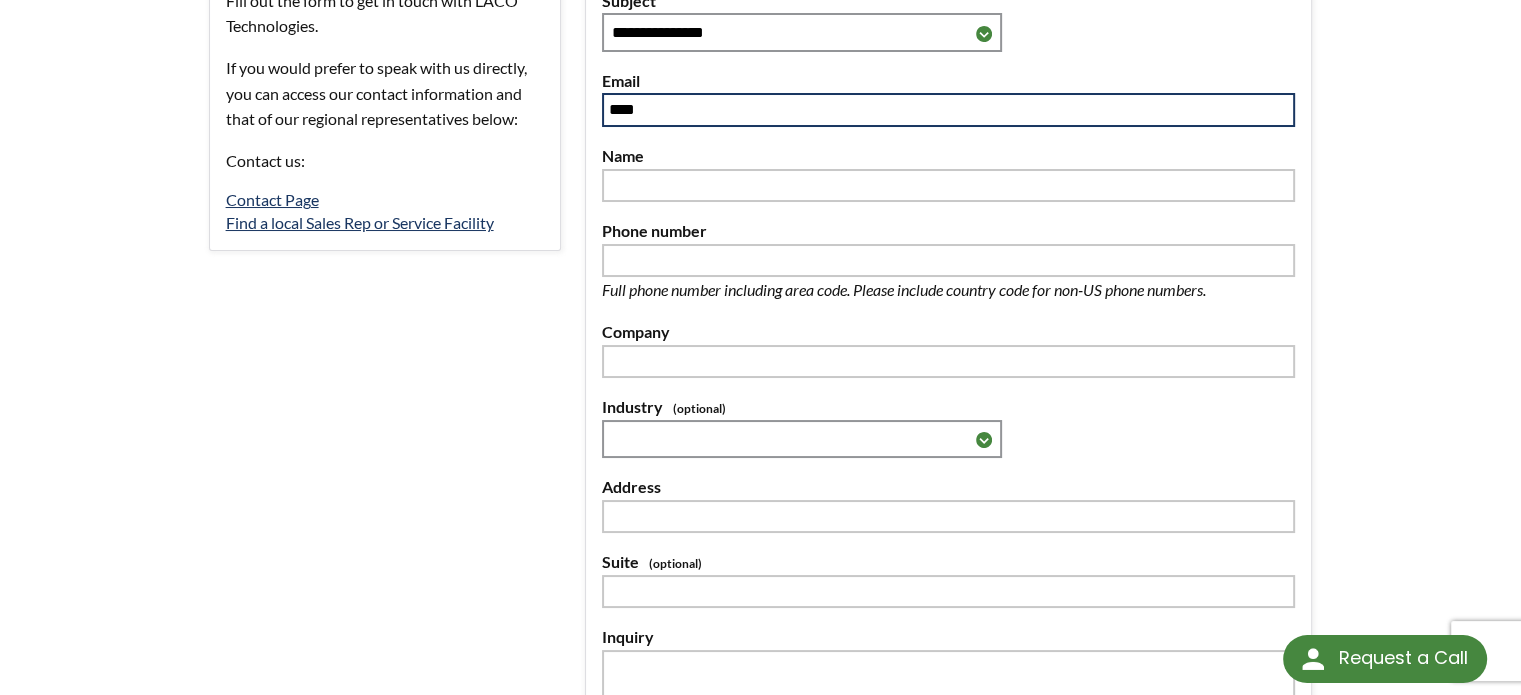 click on "****" at bounding box center (949, 110) 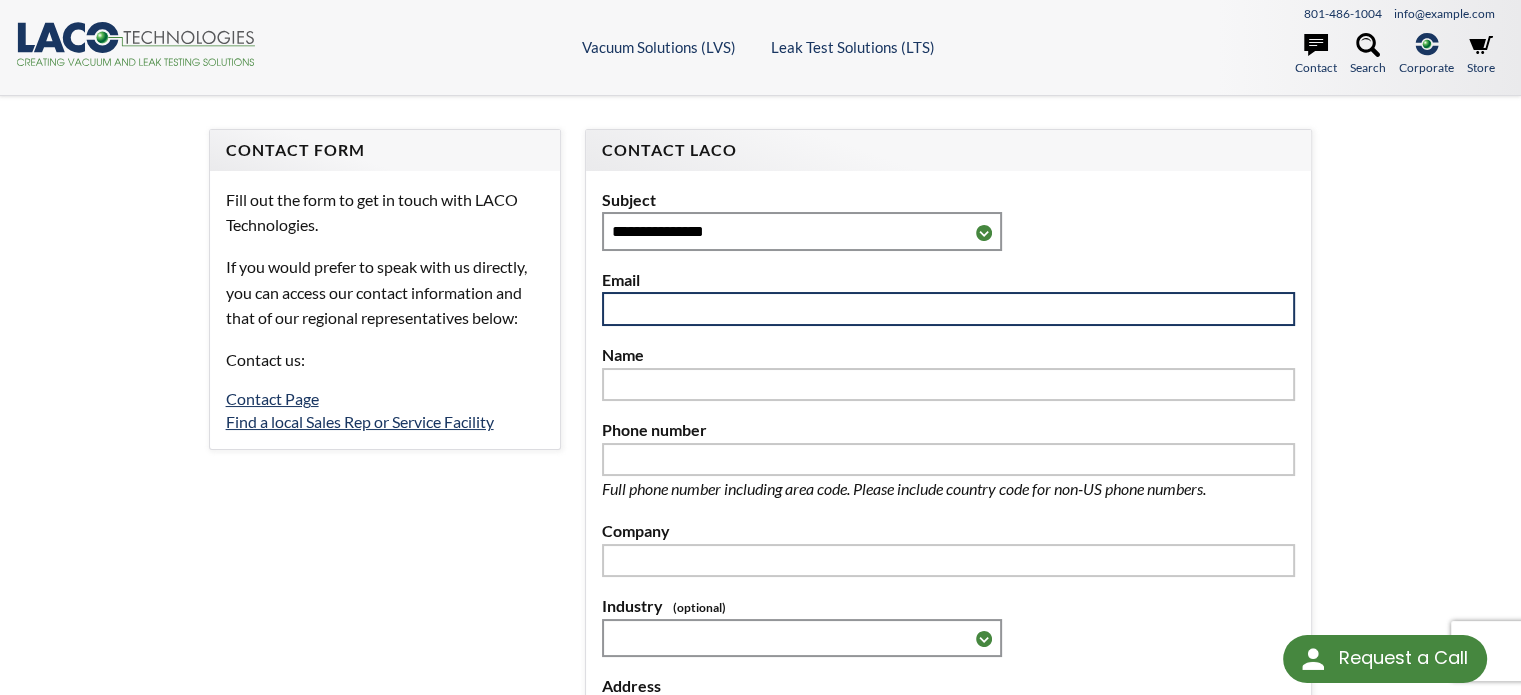 scroll, scrollTop: 0, scrollLeft: 0, axis: both 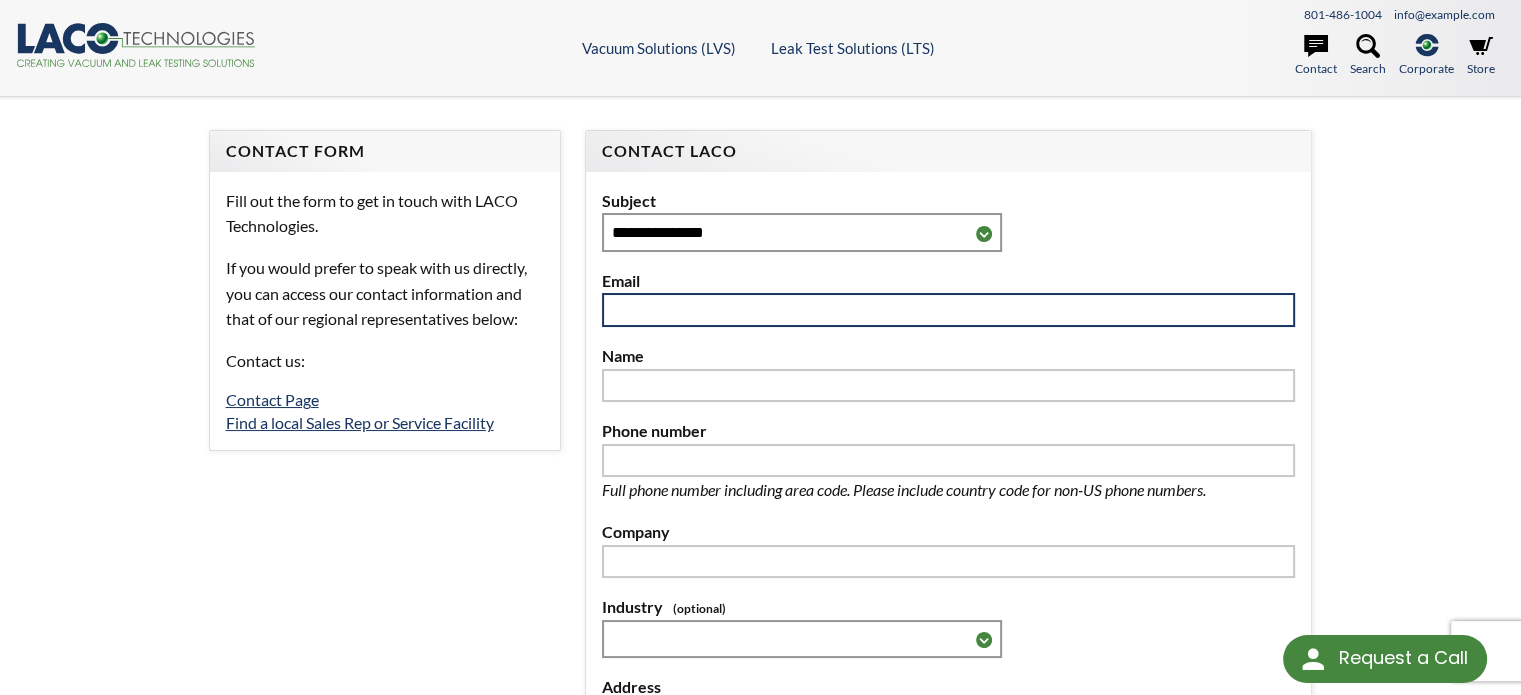 type 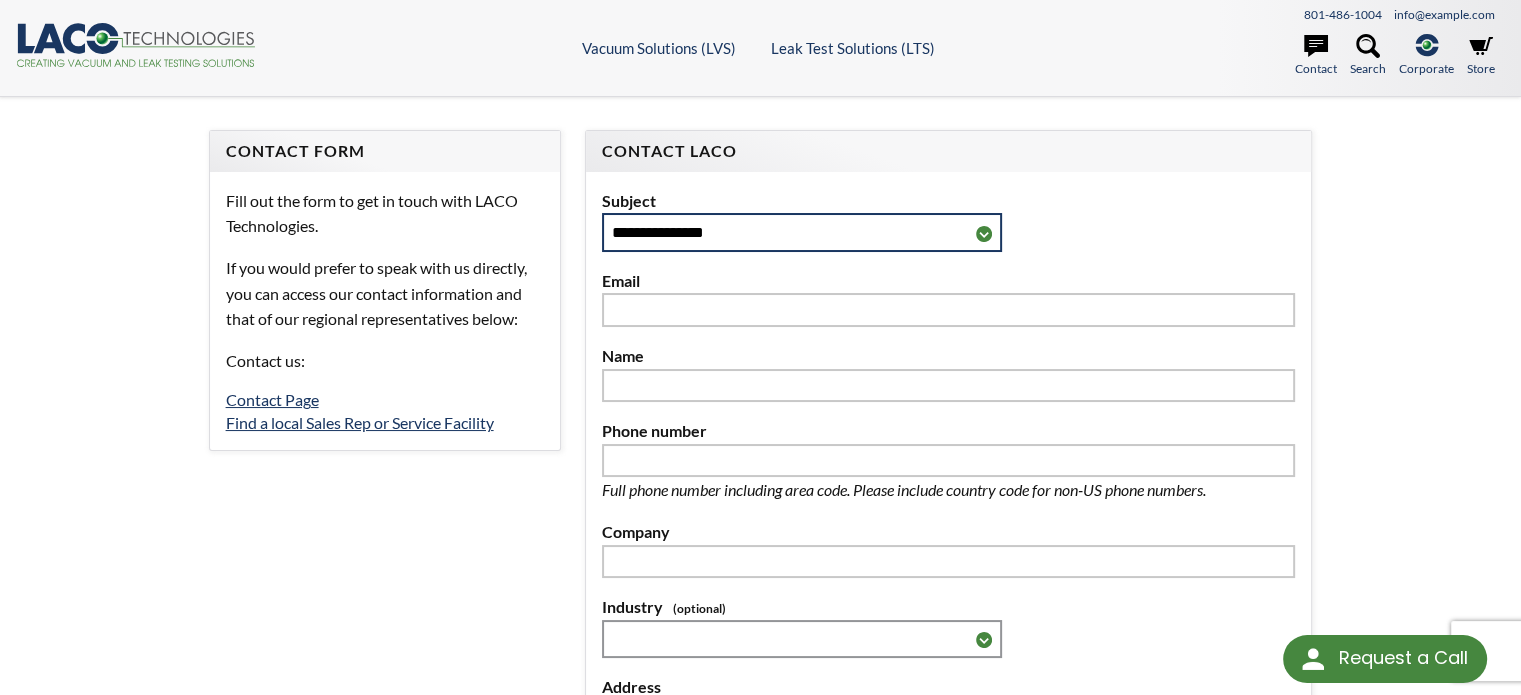 click on "**********" at bounding box center [802, 232] 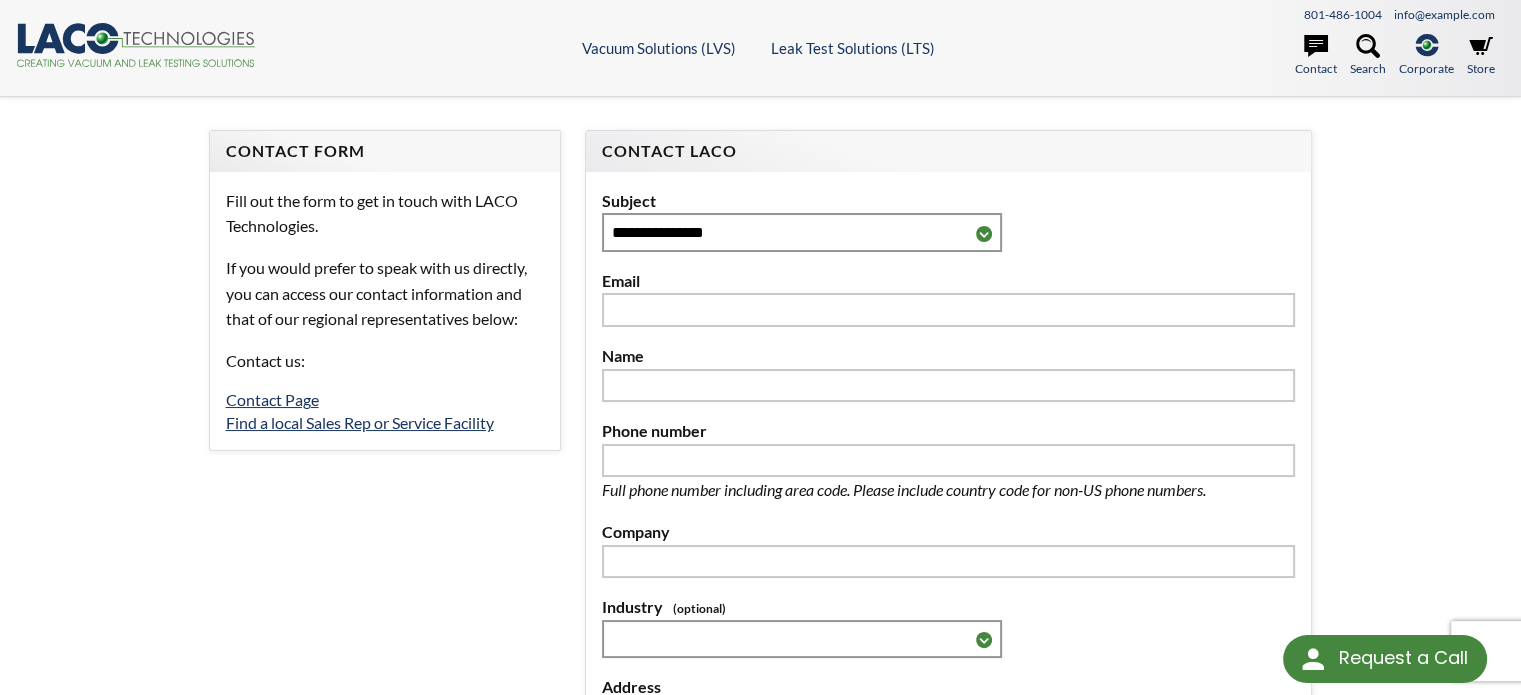 click on "**********" at bounding box center [760, 628] 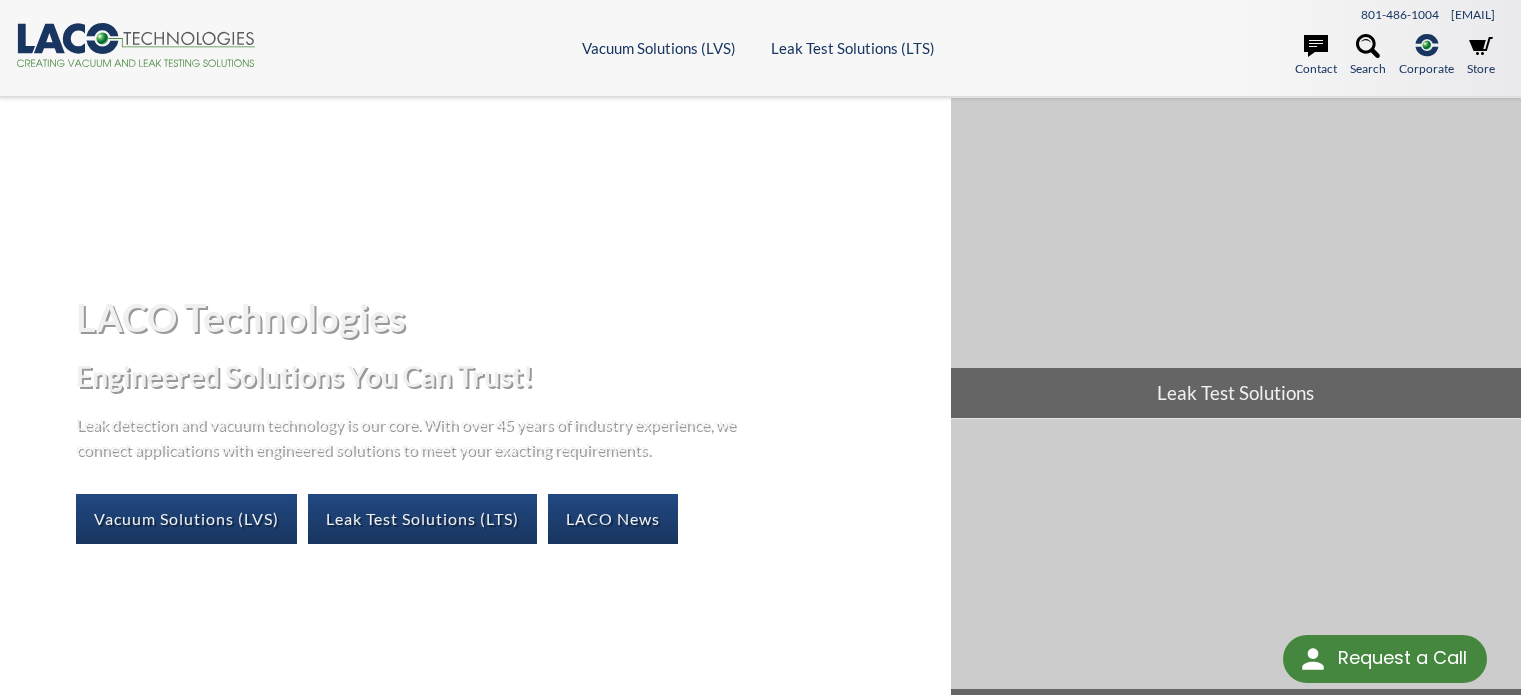 scroll, scrollTop: 0, scrollLeft: 0, axis: both 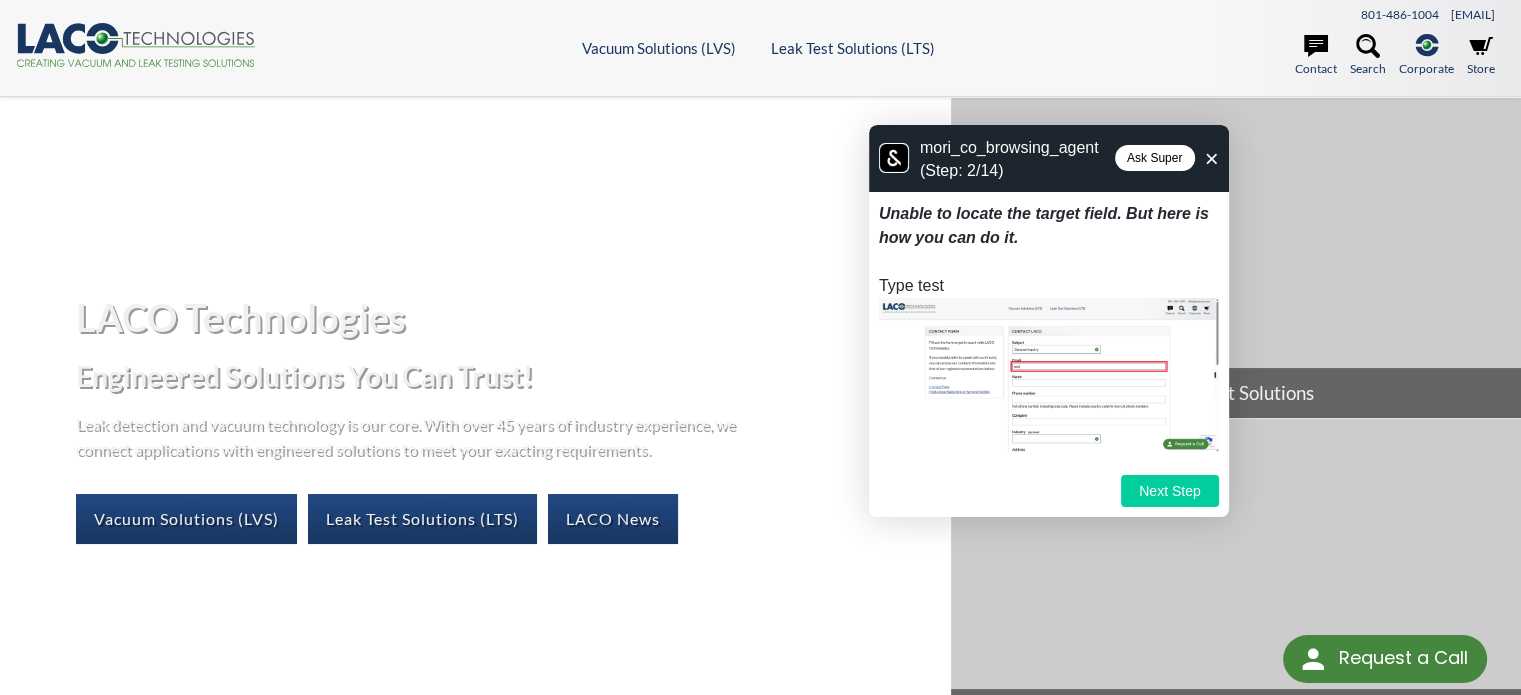 drag, startPoint x: 1088, startPoint y: 275, endPoint x: 1065, endPoint y: 168, distance: 109.444046 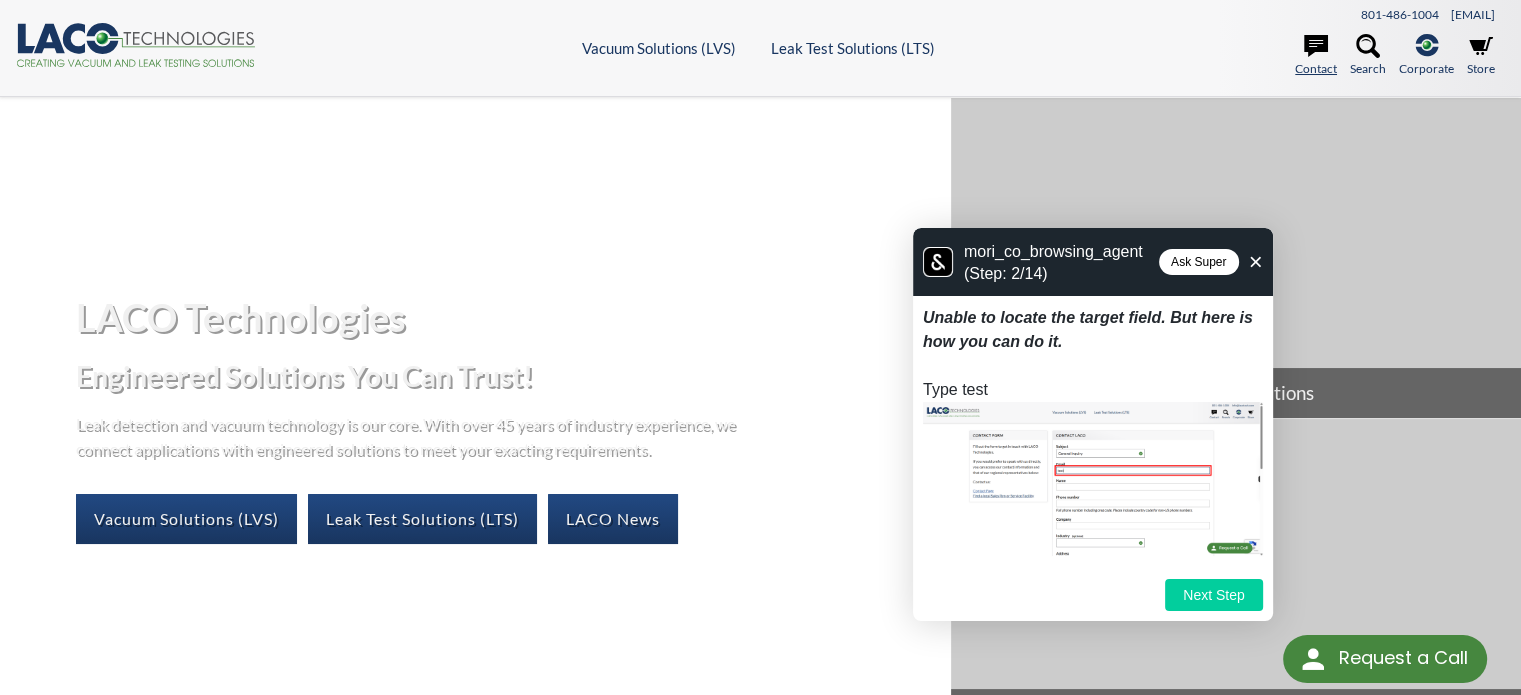 click on "Contact" at bounding box center (1316, 56) 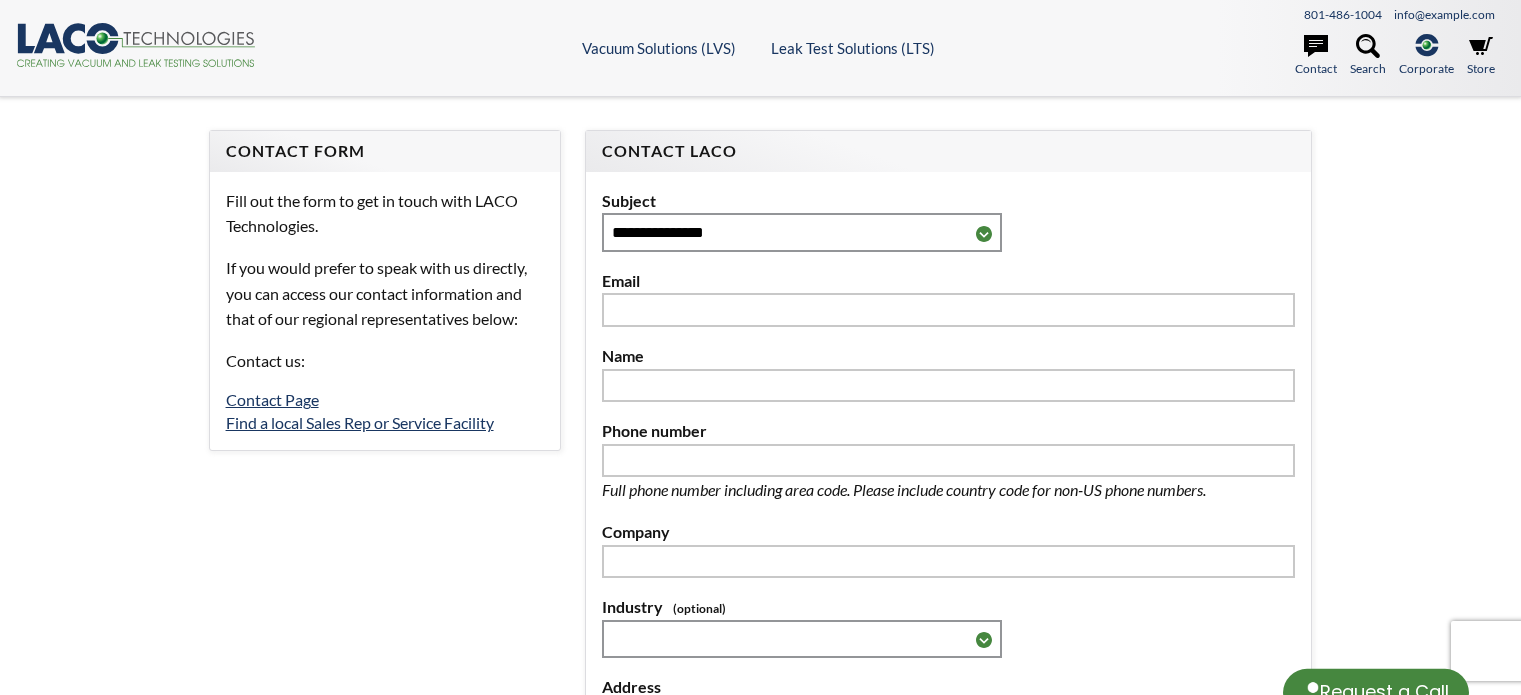 scroll, scrollTop: 0, scrollLeft: 0, axis: both 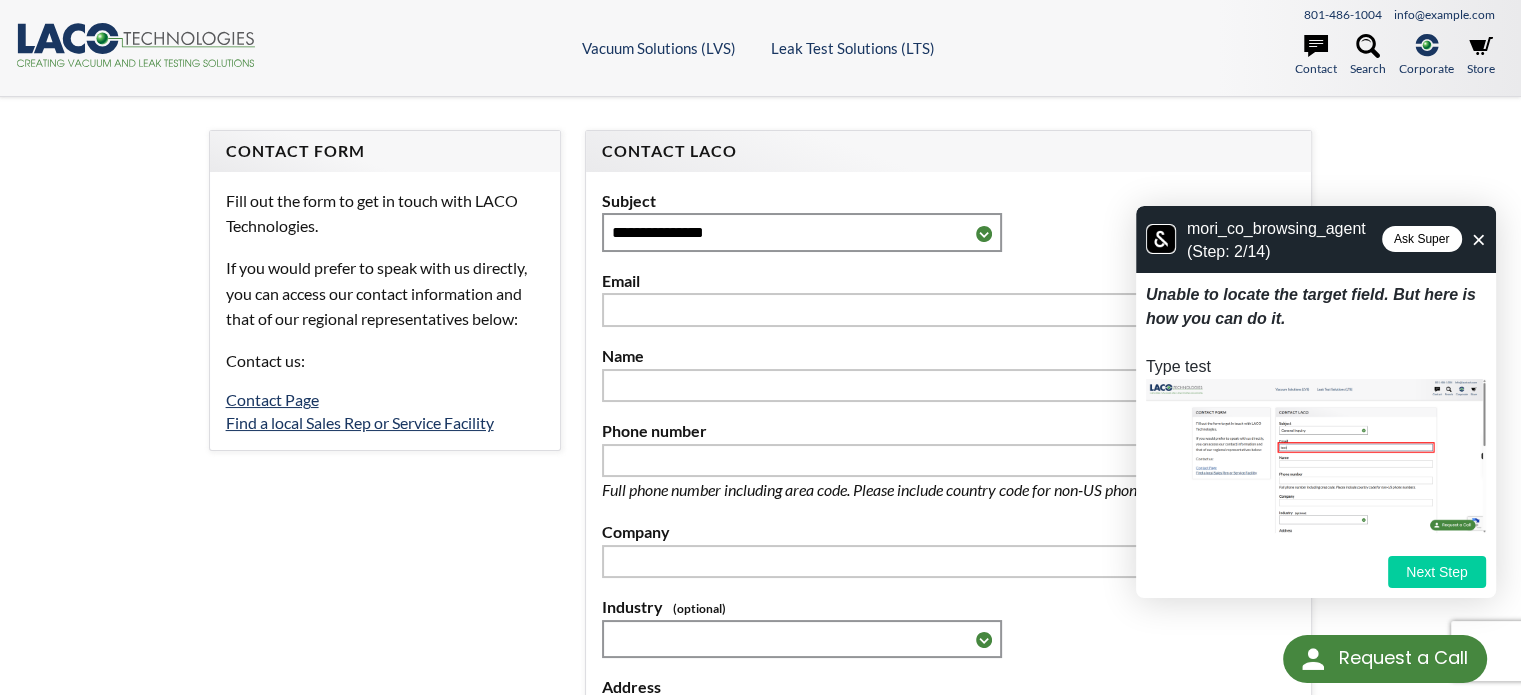 drag, startPoint x: 1124, startPoint y: 194, endPoint x: 1333, endPoint y: 252, distance: 216.89859 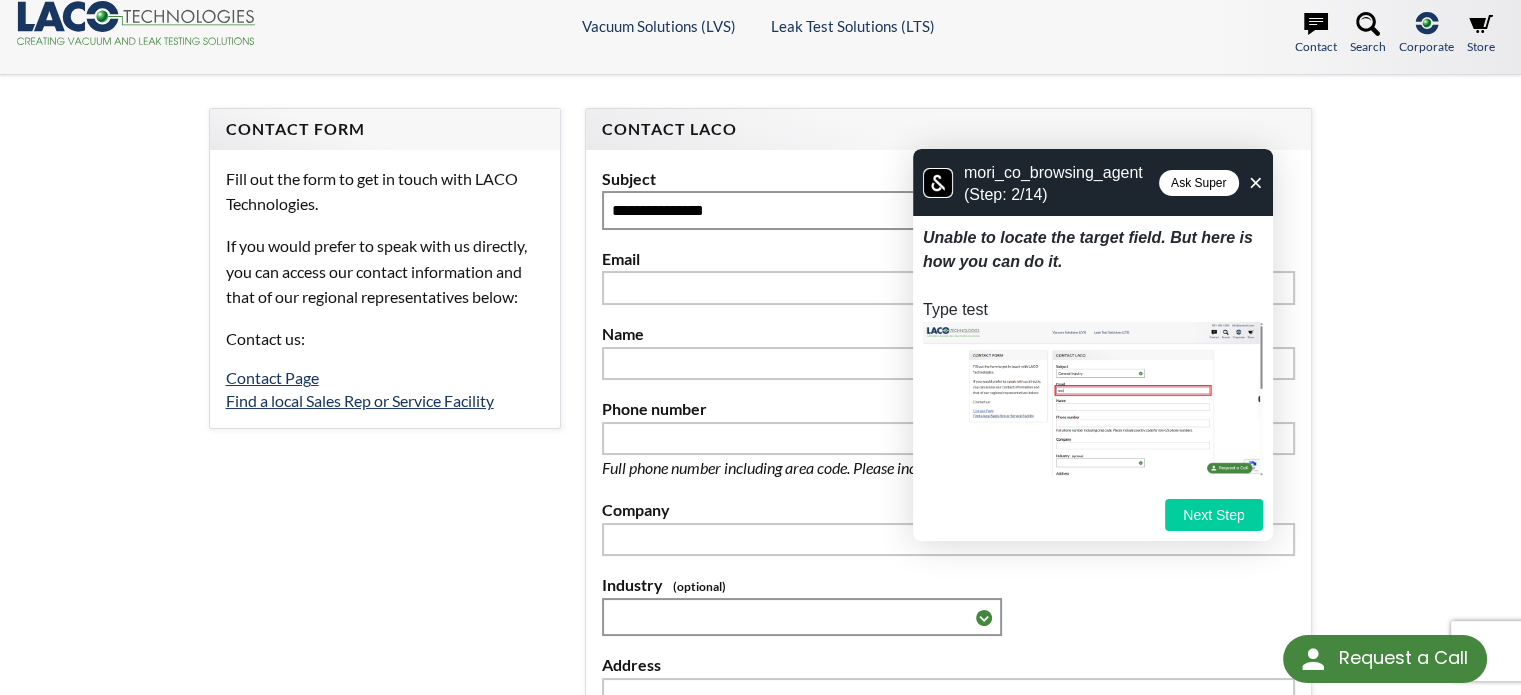 scroll, scrollTop: 0, scrollLeft: 0, axis: both 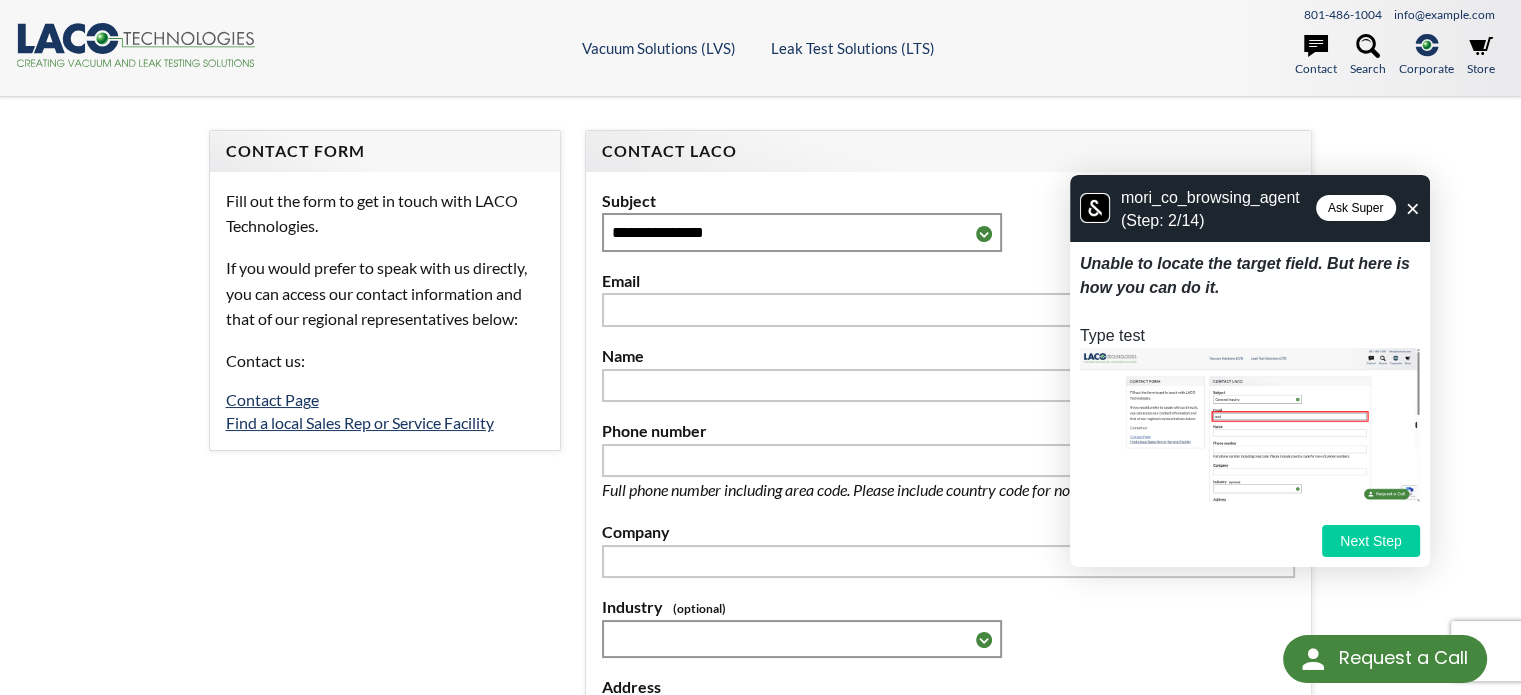 drag, startPoint x: 1116, startPoint y: 204, endPoint x: 1256, endPoint y: 211, distance: 140.1749 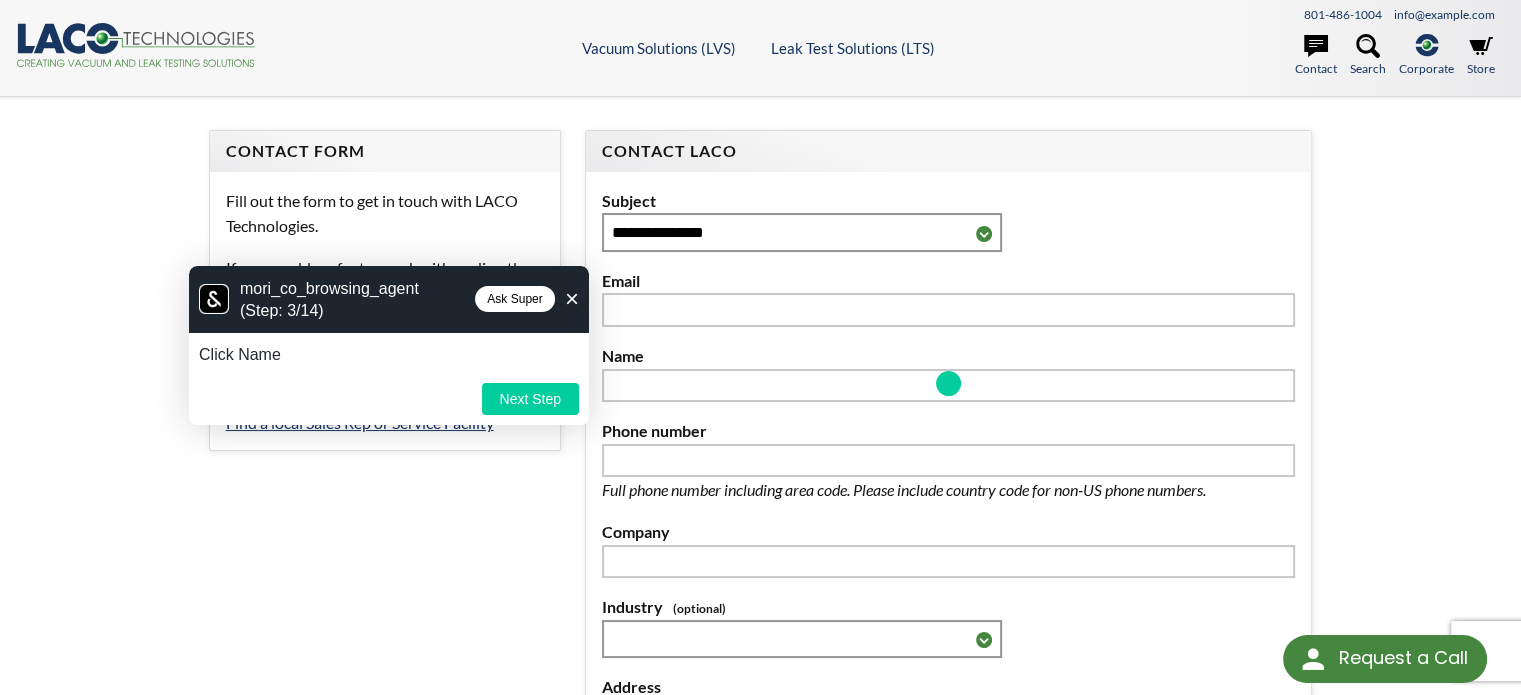 scroll, scrollTop: 36, scrollLeft: 0, axis: vertical 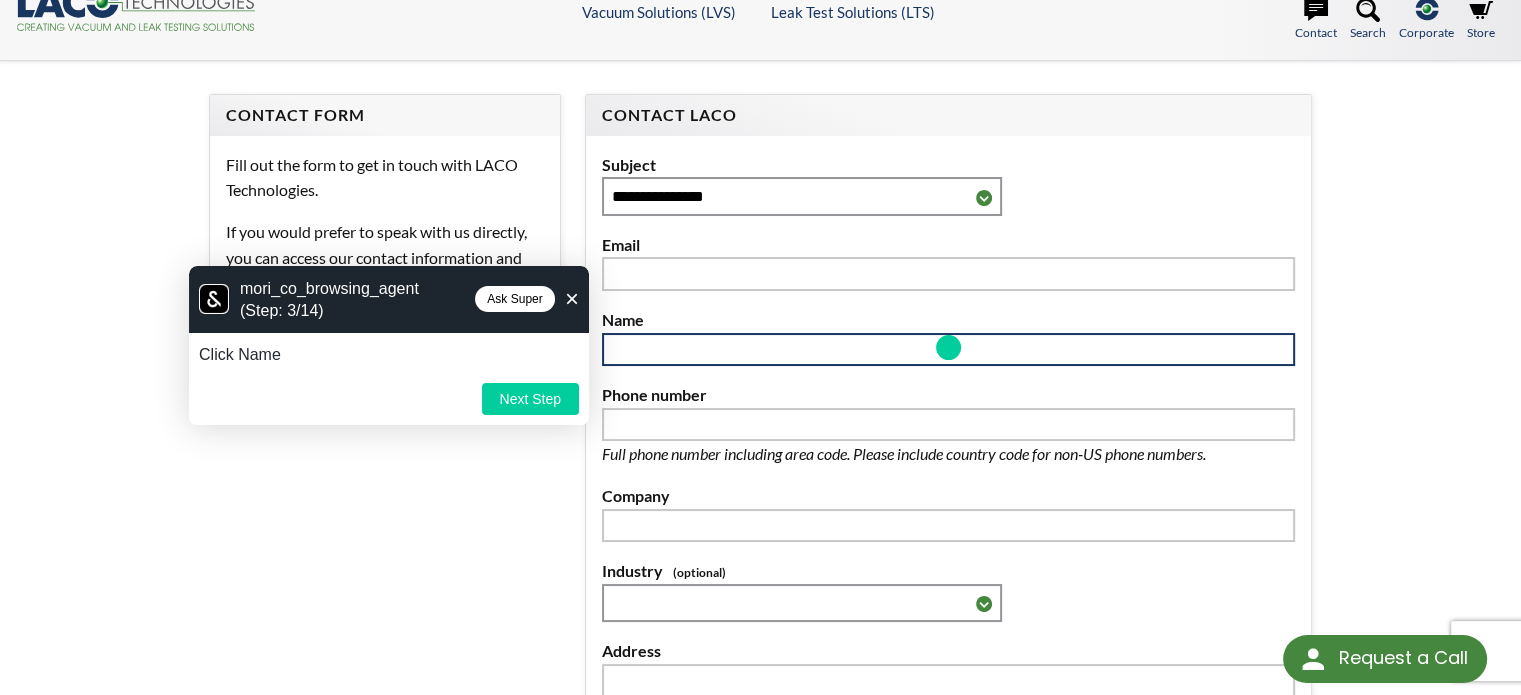 click at bounding box center (949, 350) 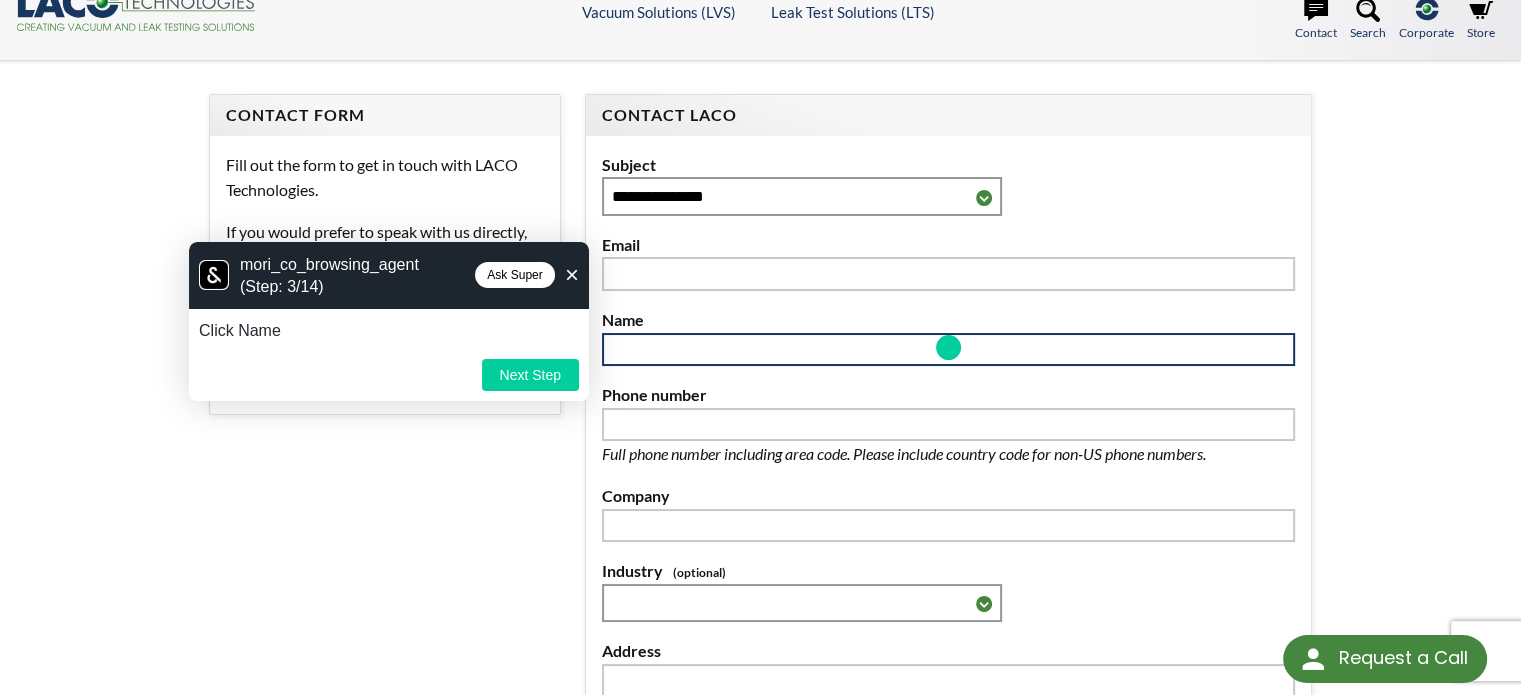 scroll, scrollTop: 136, scrollLeft: 0, axis: vertical 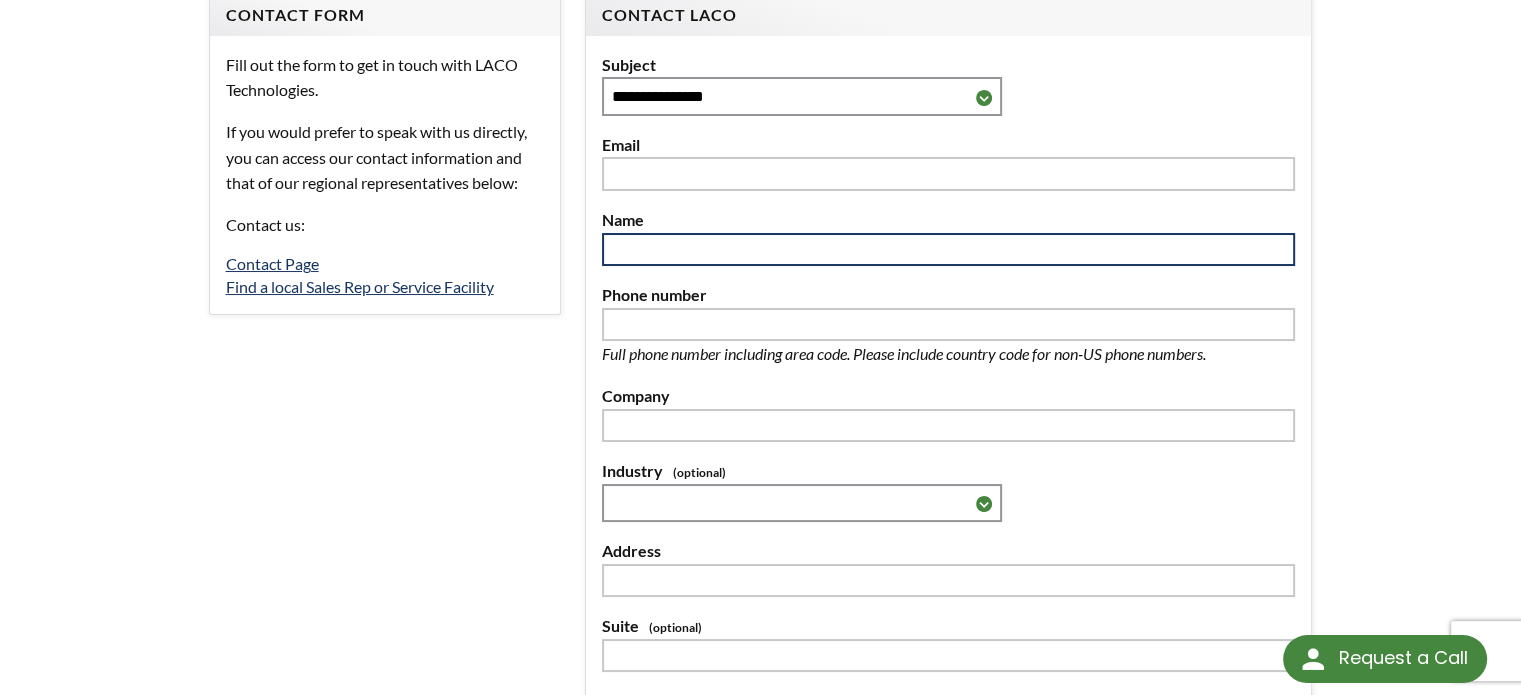 click at bounding box center (949, 250) 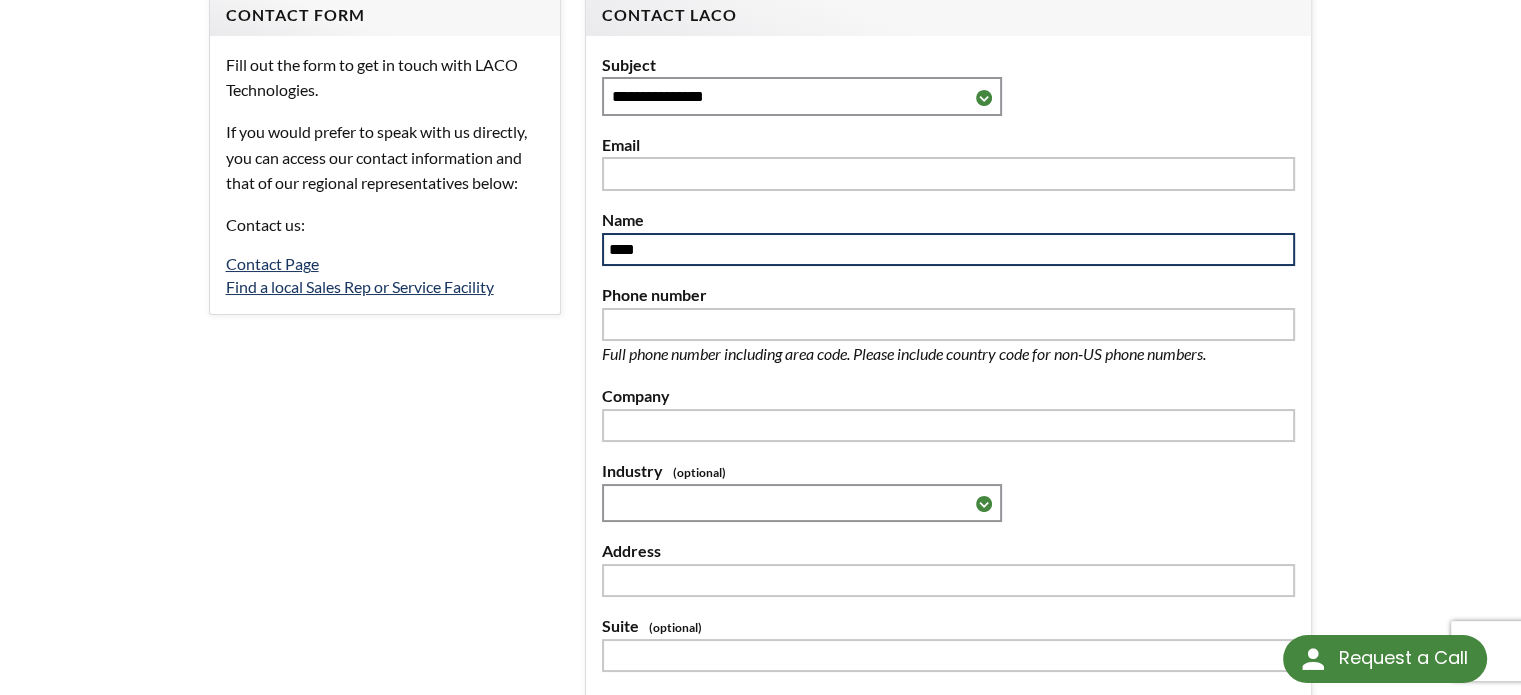 type on "****" 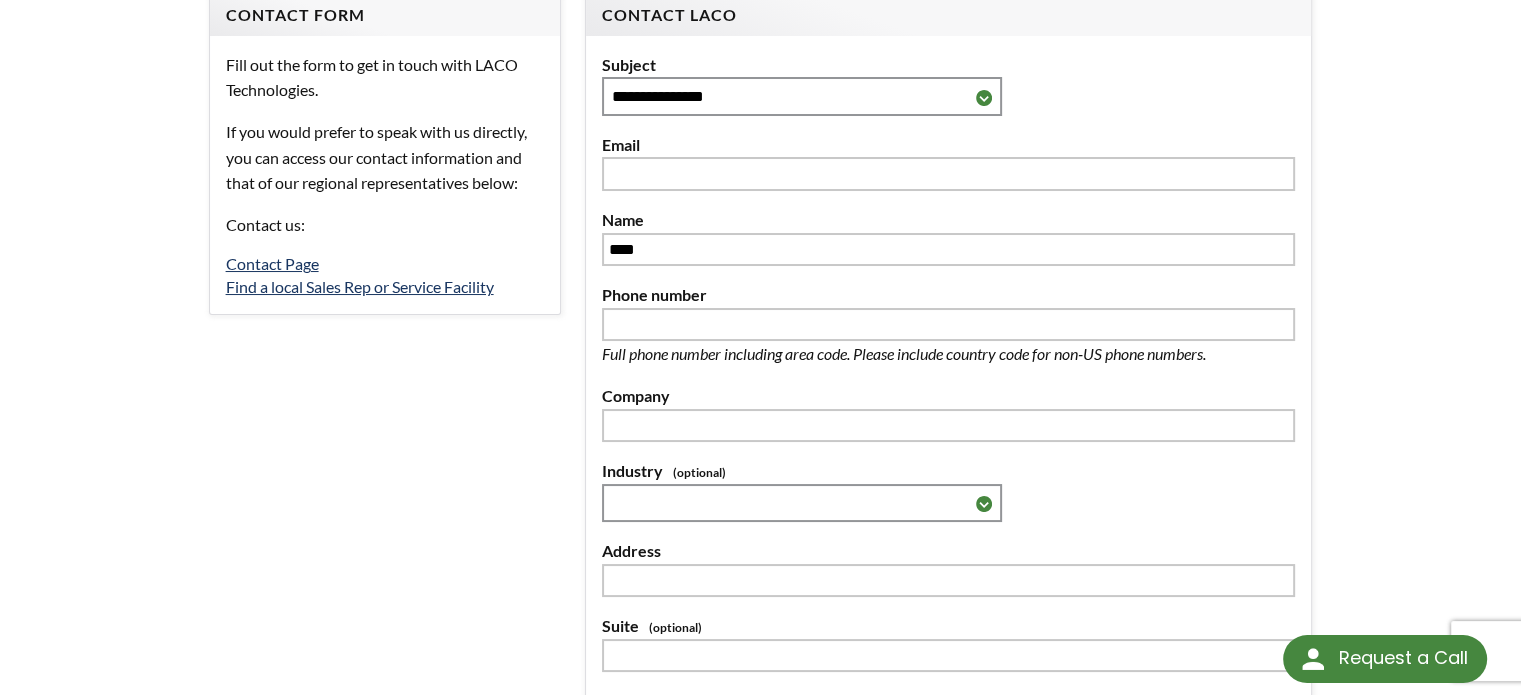 click on "**********" at bounding box center [761, 492] 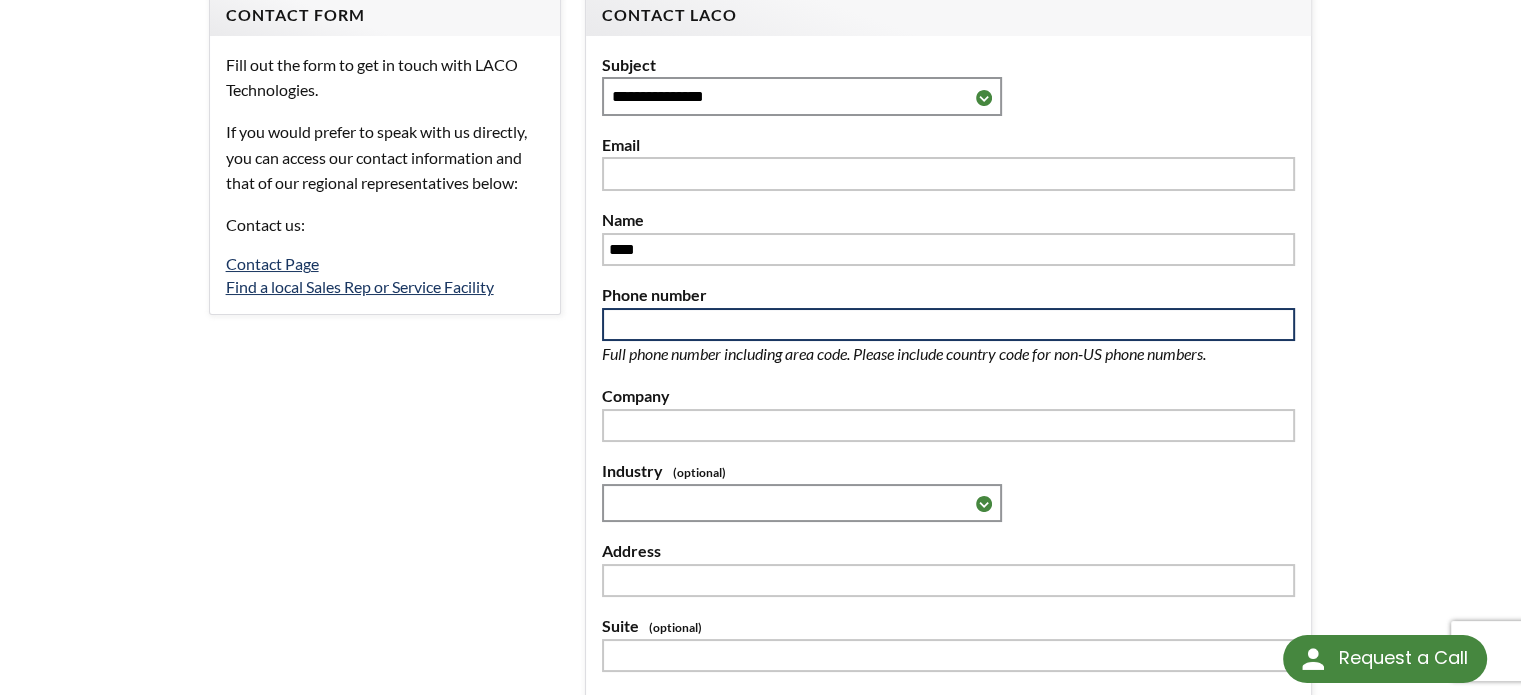 click at bounding box center [949, 325] 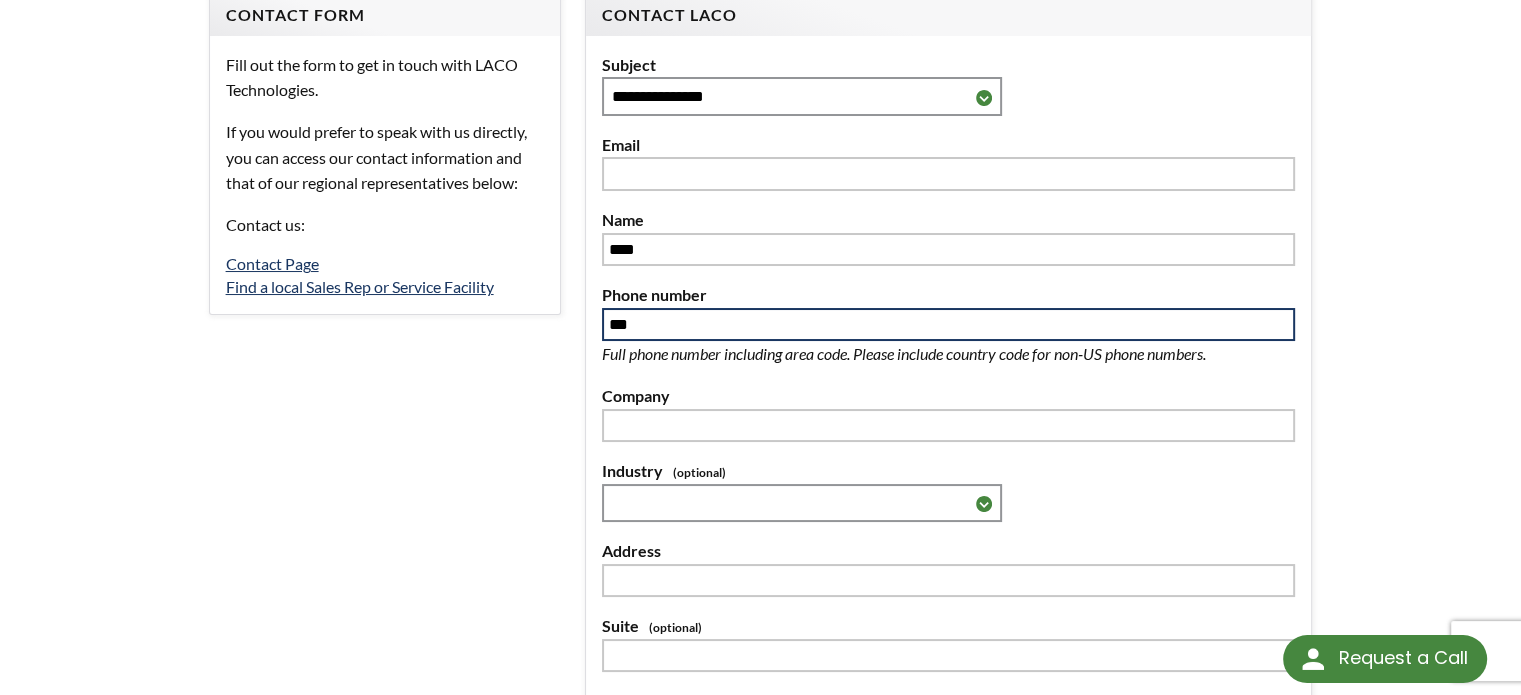 type on "****" 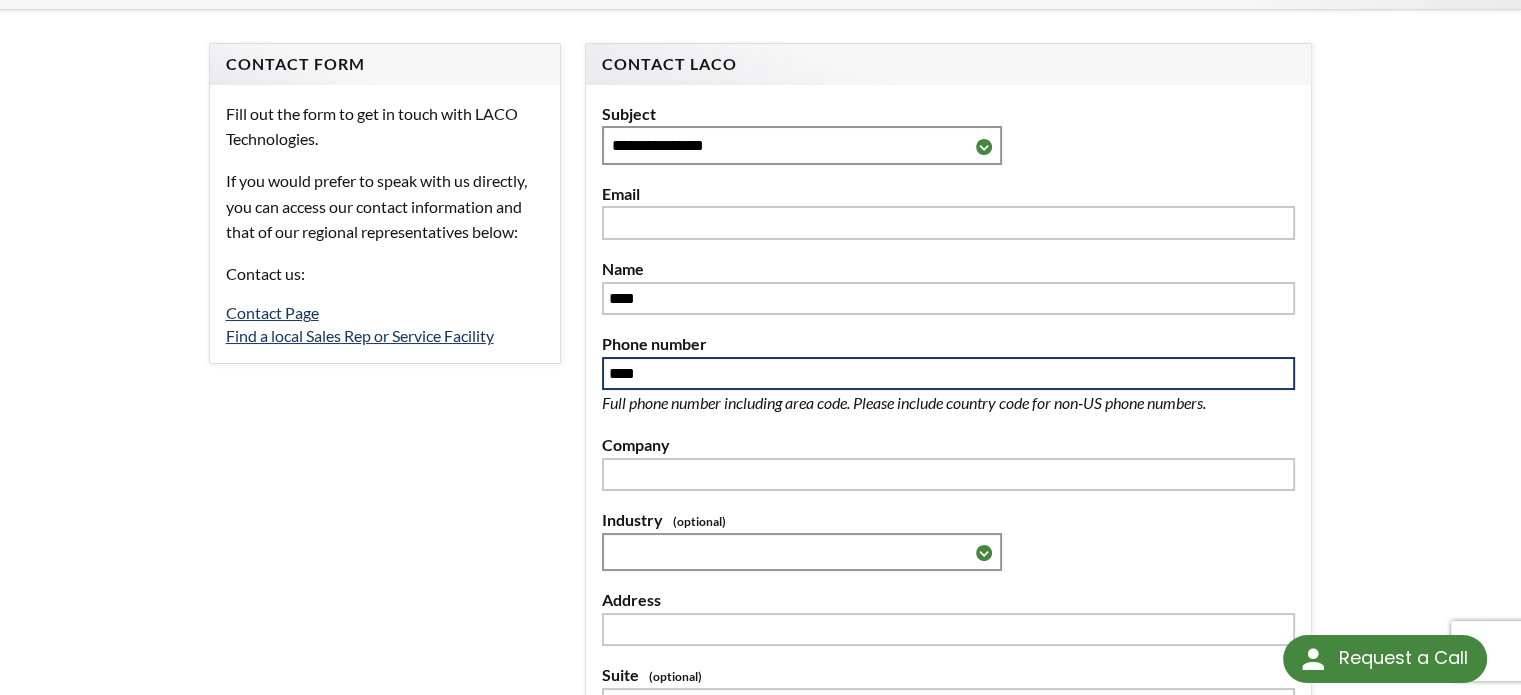 scroll, scrollTop: 0, scrollLeft: 0, axis: both 